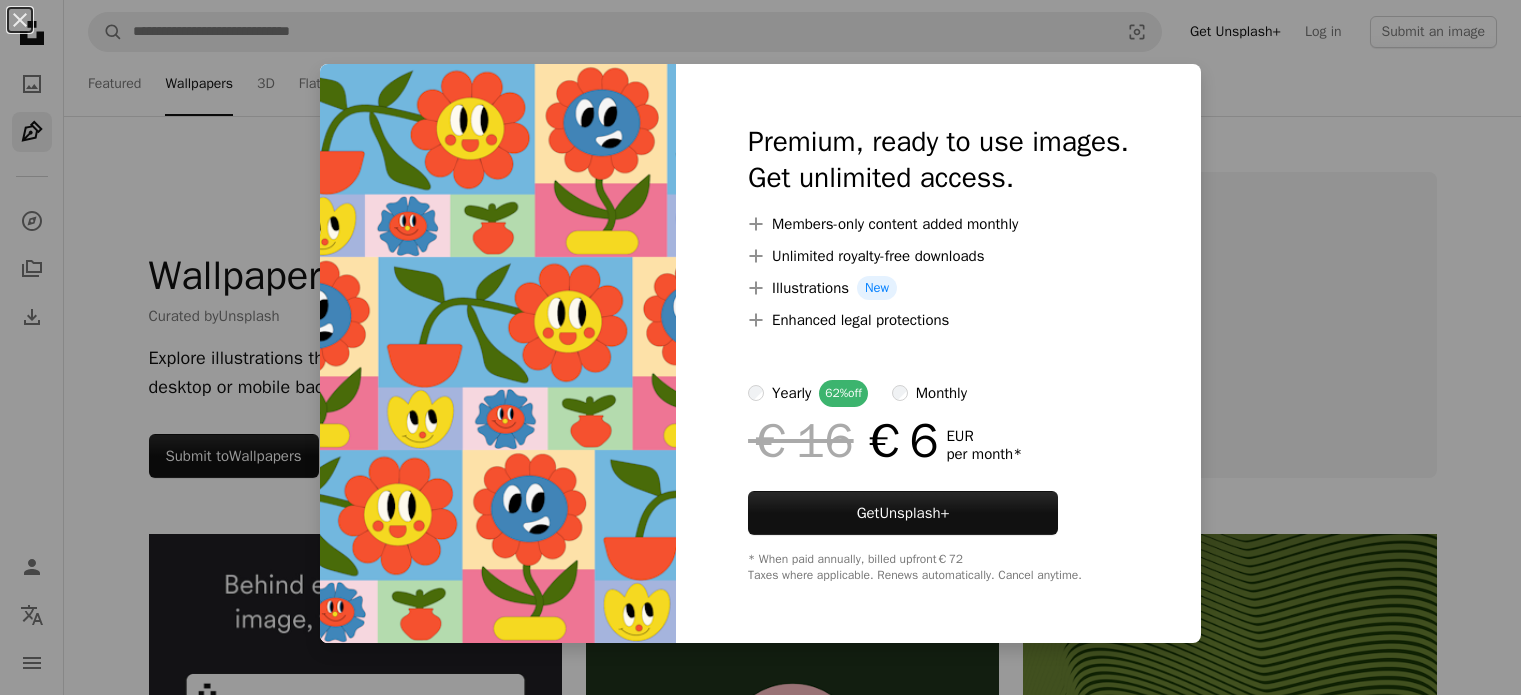 scroll, scrollTop: 4047, scrollLeft: 0, axis: vertical 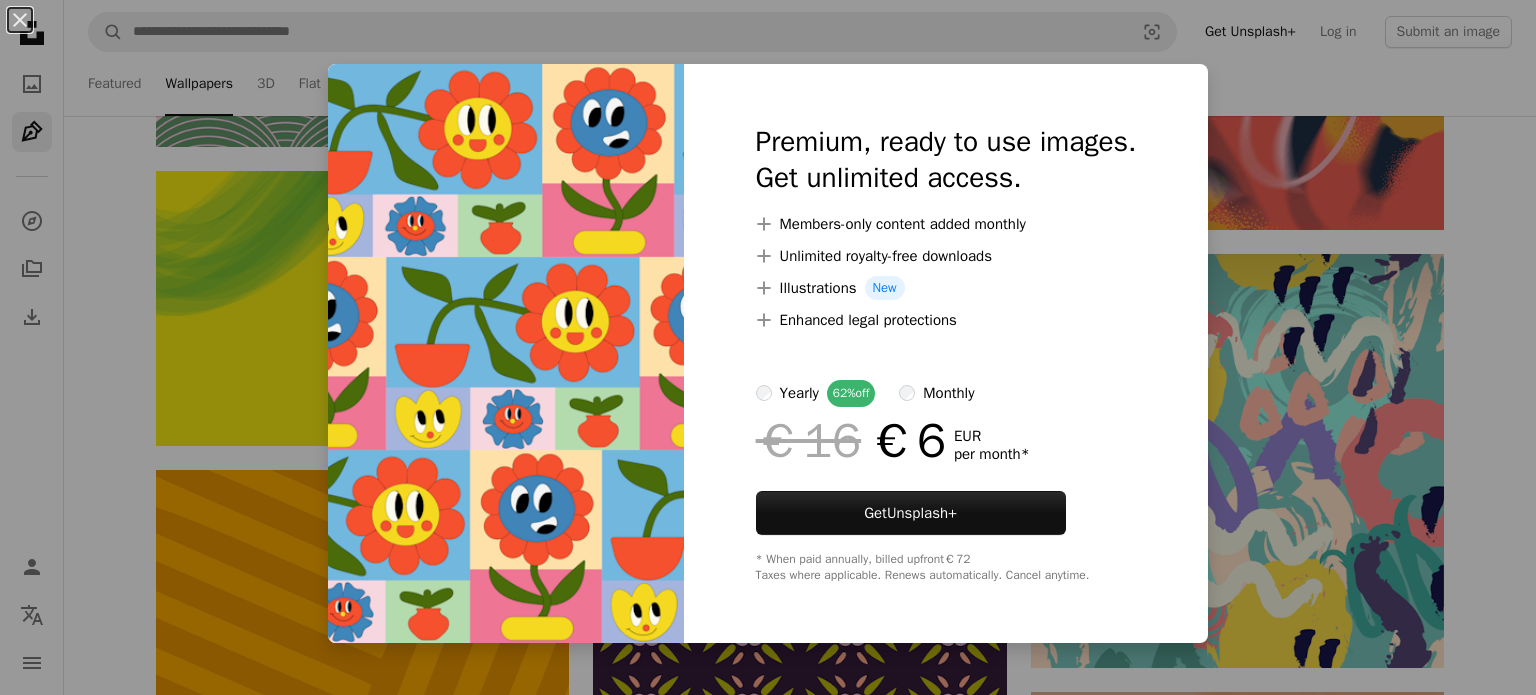 click on "An X shape Premium, ready to use images. Get unlimited access. A plus sign Members-only content added monthly A plus sign Unlimited royalty-free downloads A plus sign Illustrations  New A plus sign Enhanced legal protections yearly 62%  off monthly €16   €6 EUR per month * Get  Unsplash+ * When paid annually, billed upfront  €72 Taxes where applicable. Renews automatically. Cancel anytime." at bounding box center (768, 347) 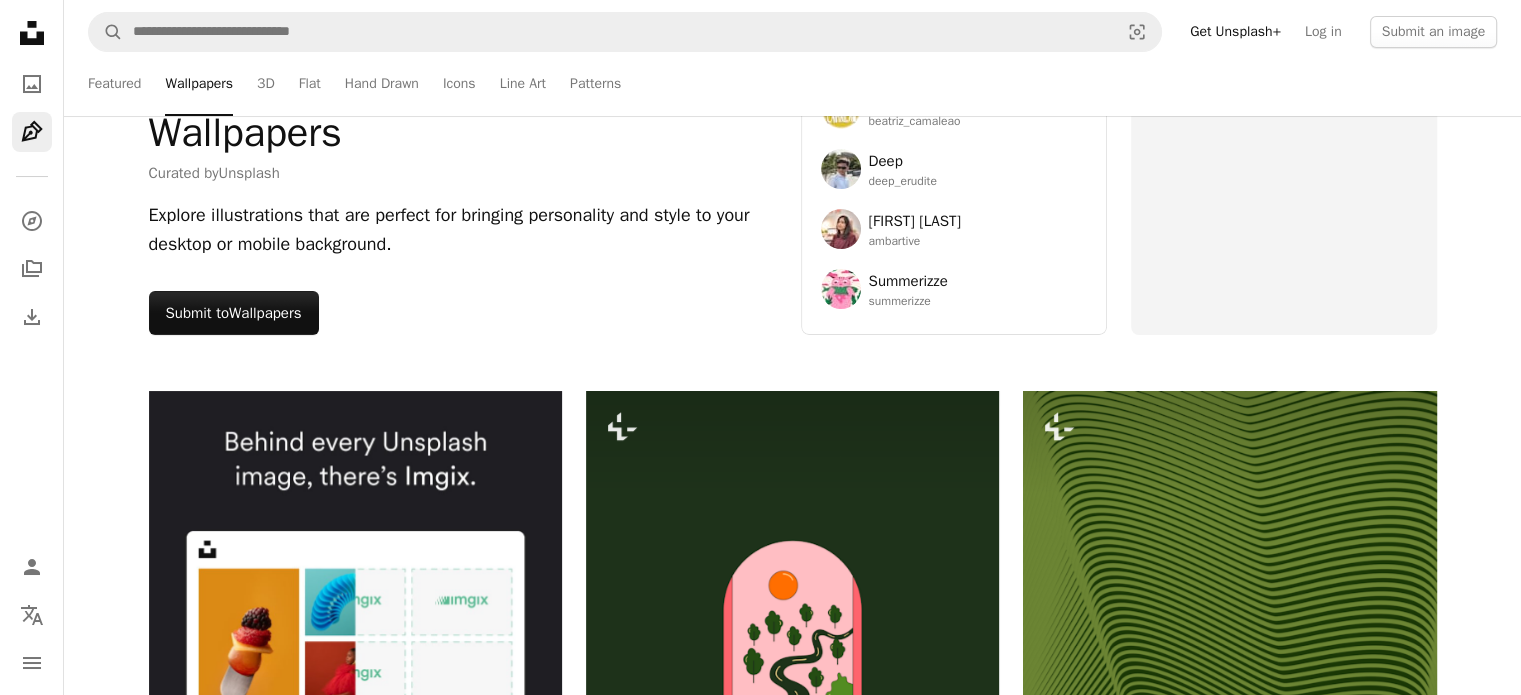 scroll, scrollTop: 0, scrollLeft: 0, axis: both 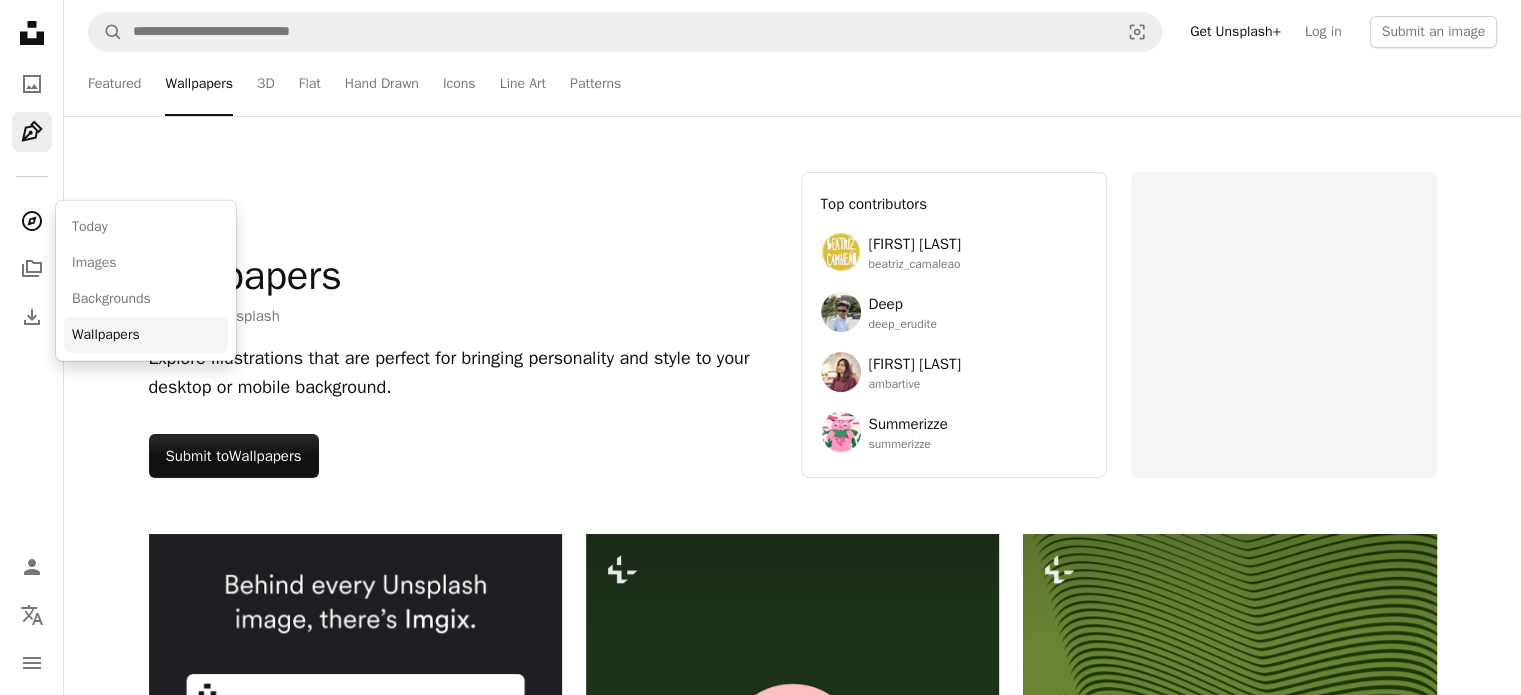 click on "Wallpapers" at bounding box center [146, 335] 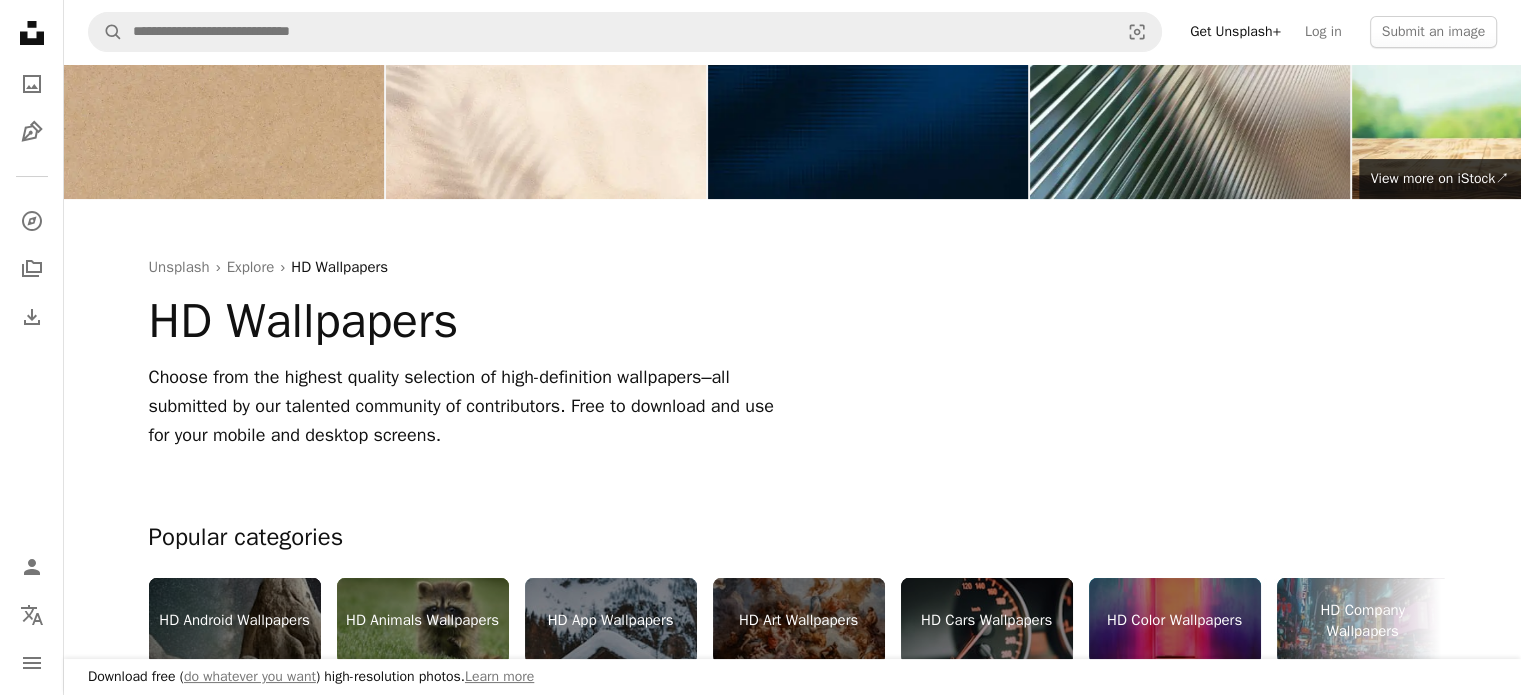 scroll, scrollTop: 79, scrollLeft: 0, axis: vertical 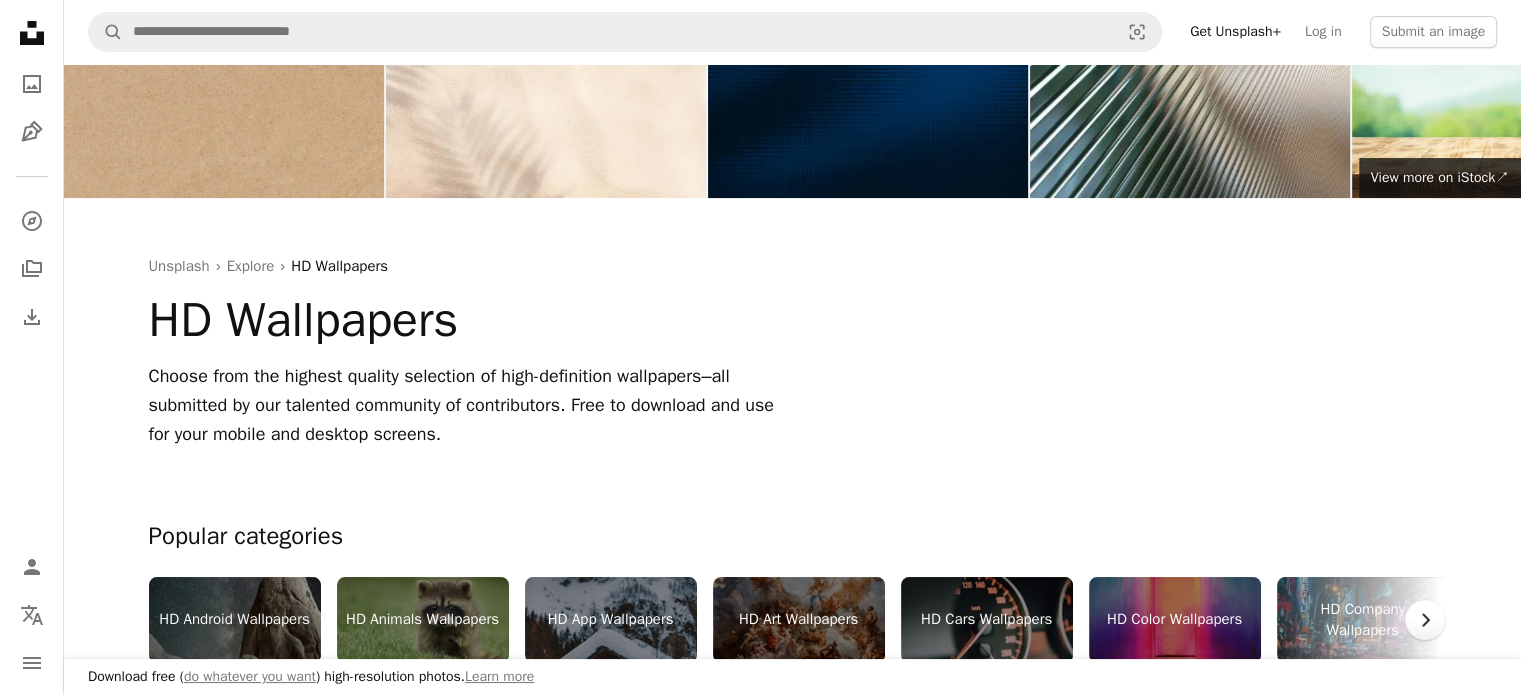 click on "Chevron right" 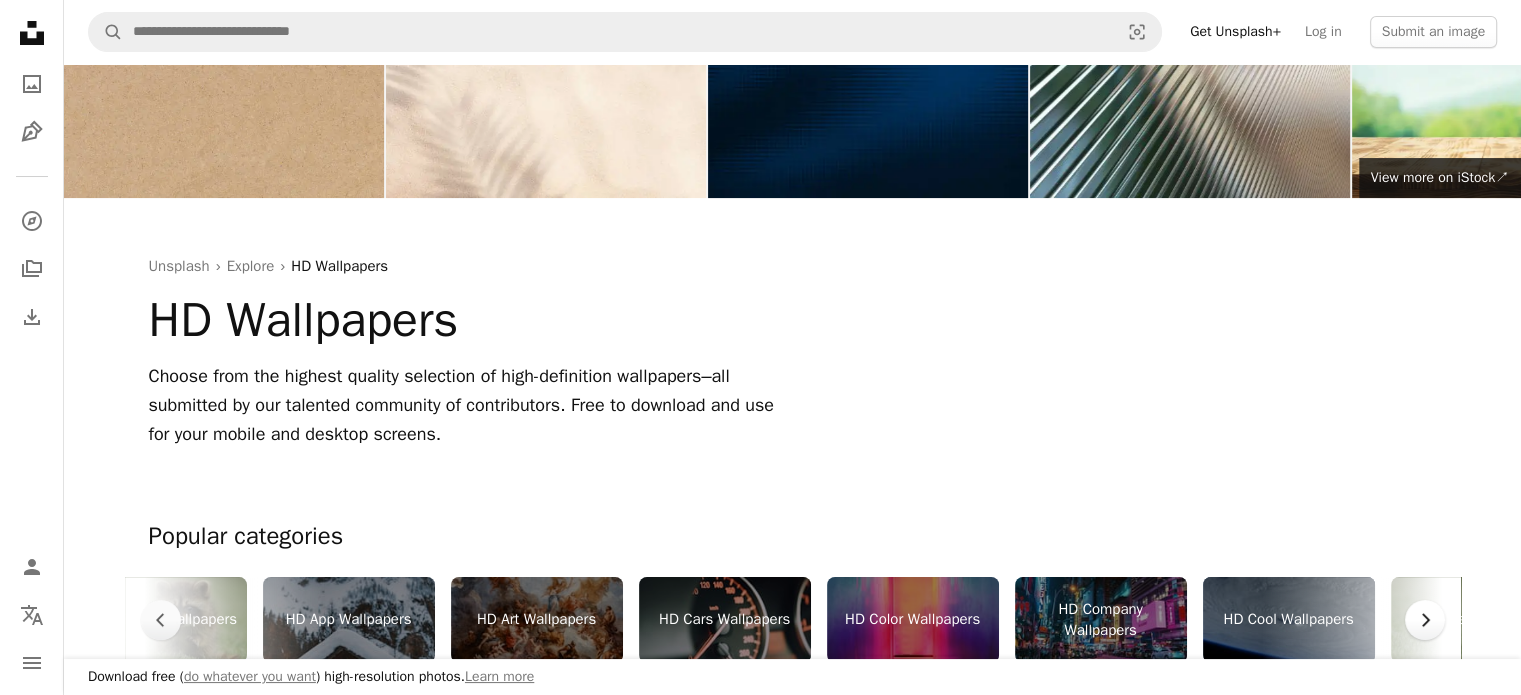 scroll, scrollTop: 0, scrollLeft: 300, axis: horizontal 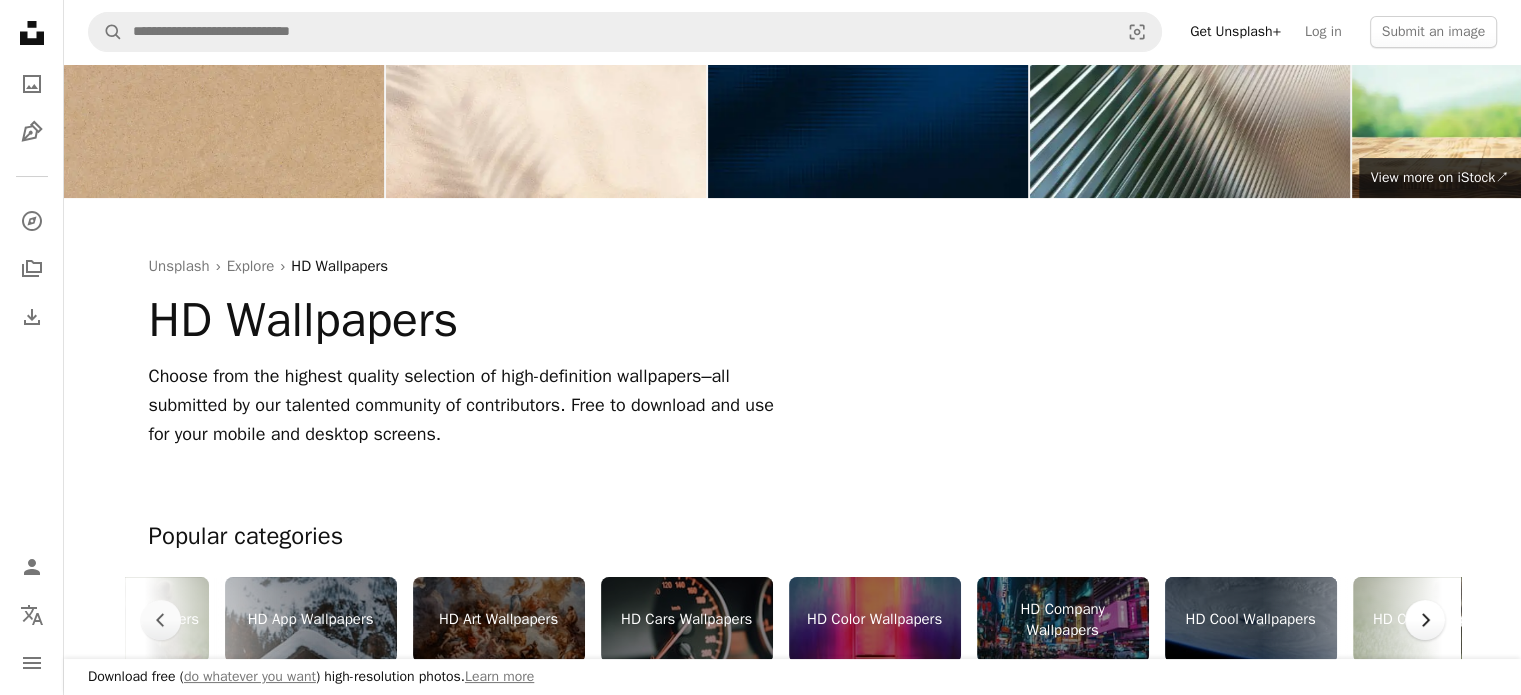 click on "Chevron right" 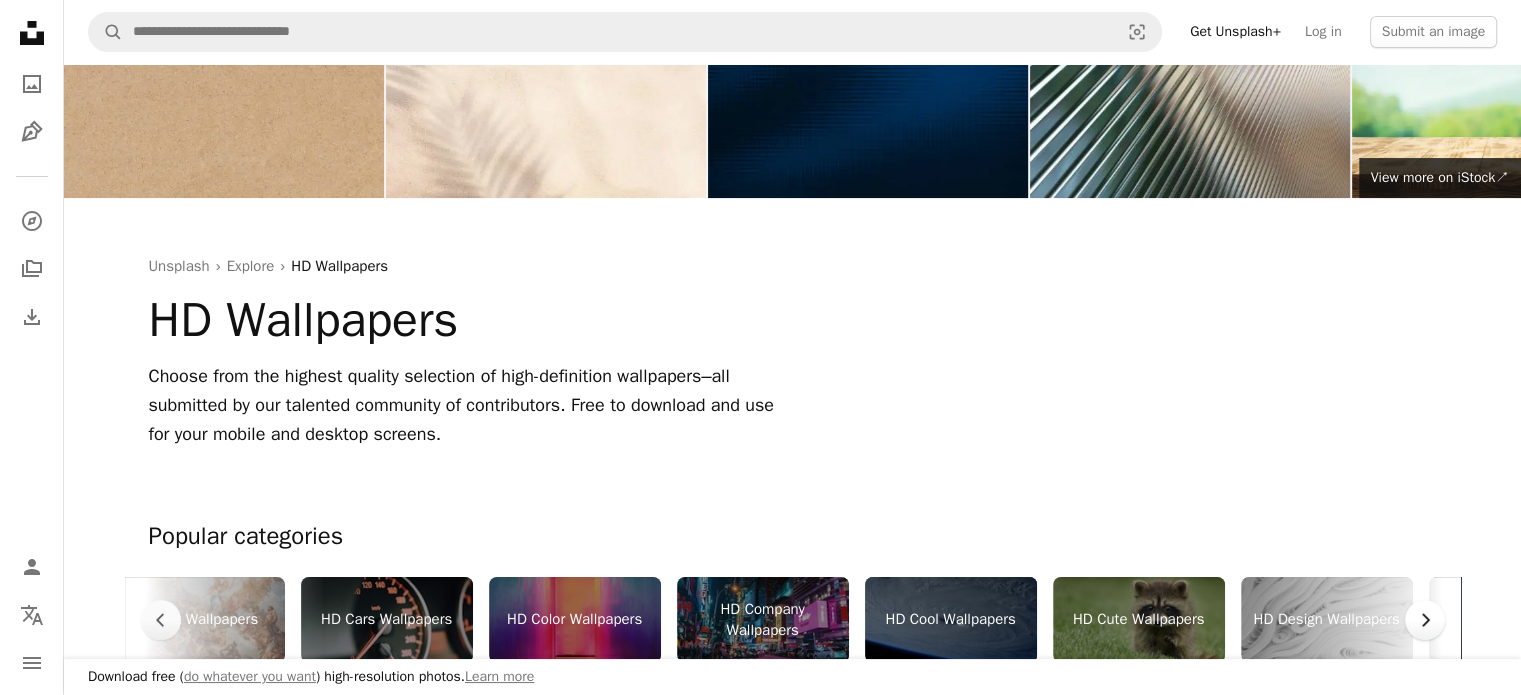 click on "Chevron right" 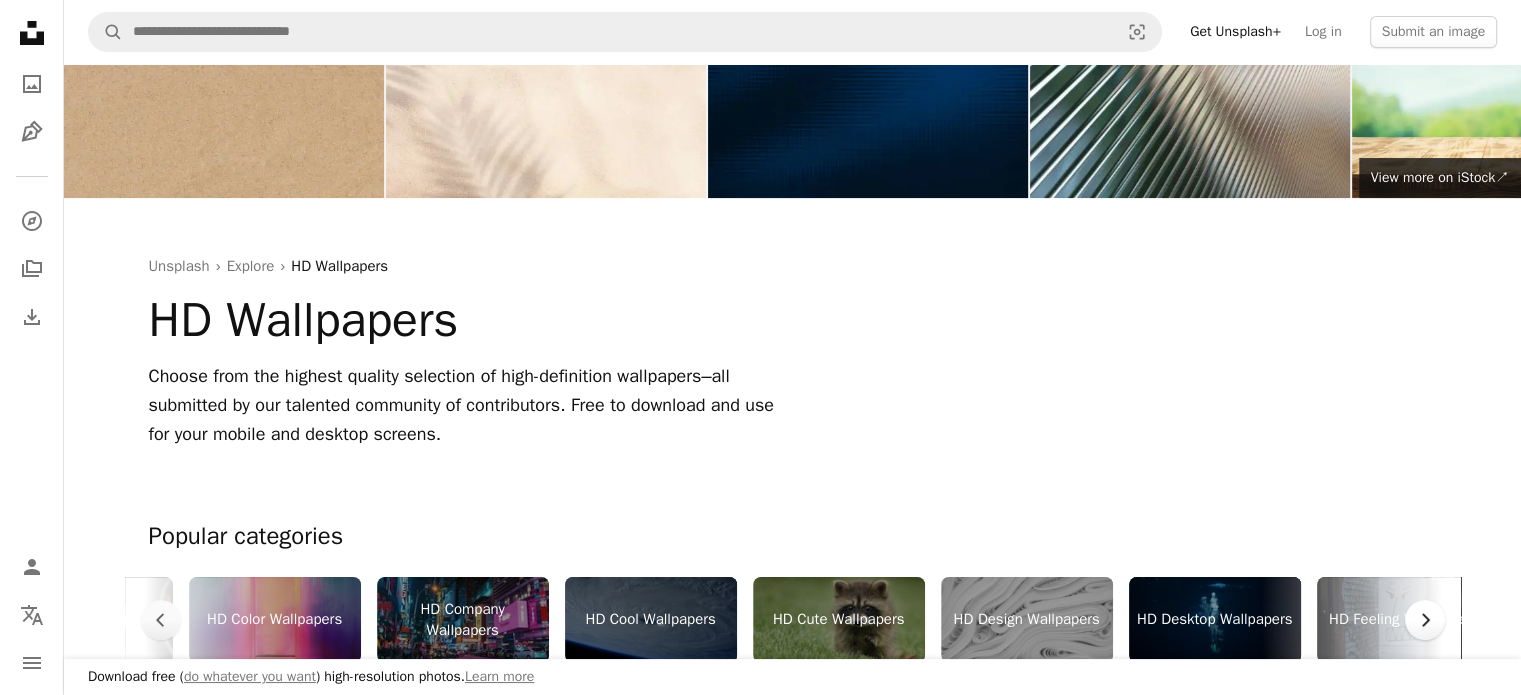click on "Chevron right" 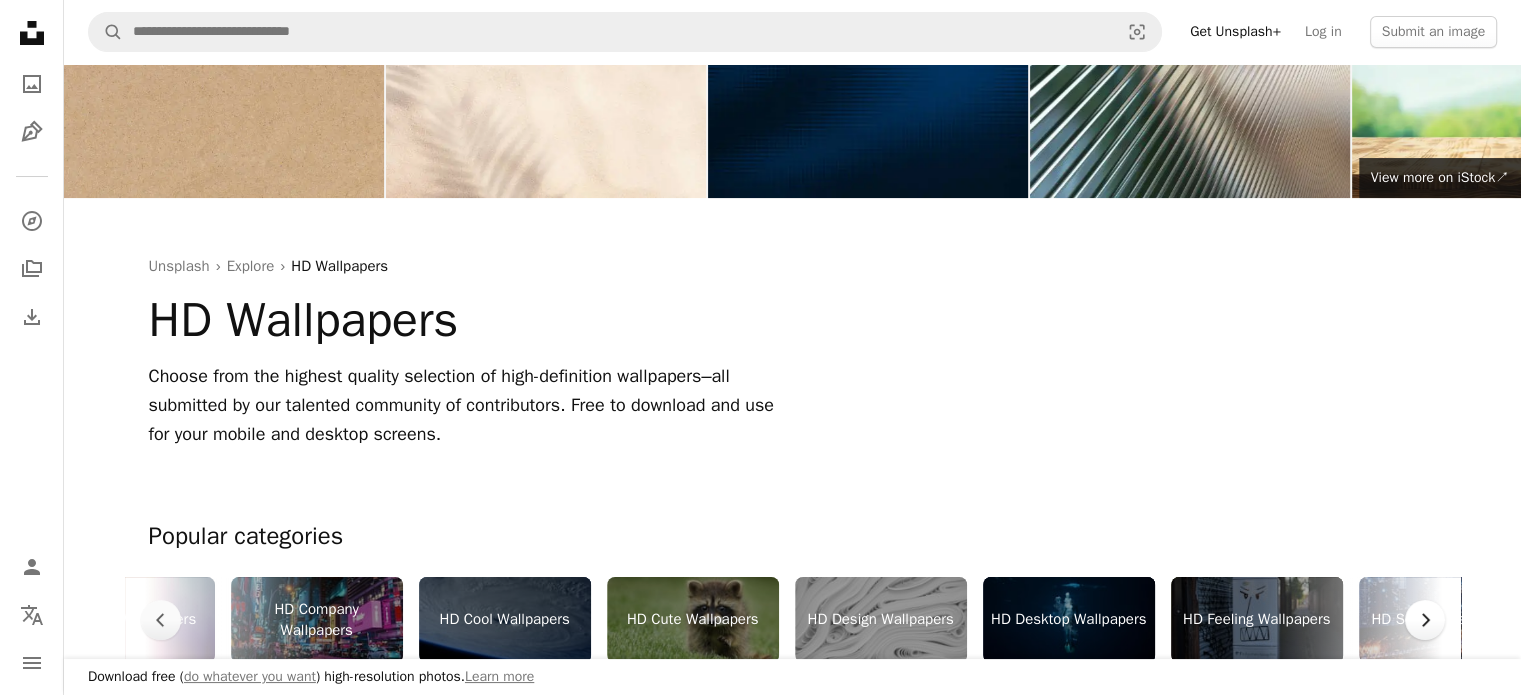 scroll, scrollTop: 0, scrollLeft: 1200, axis: horizontal 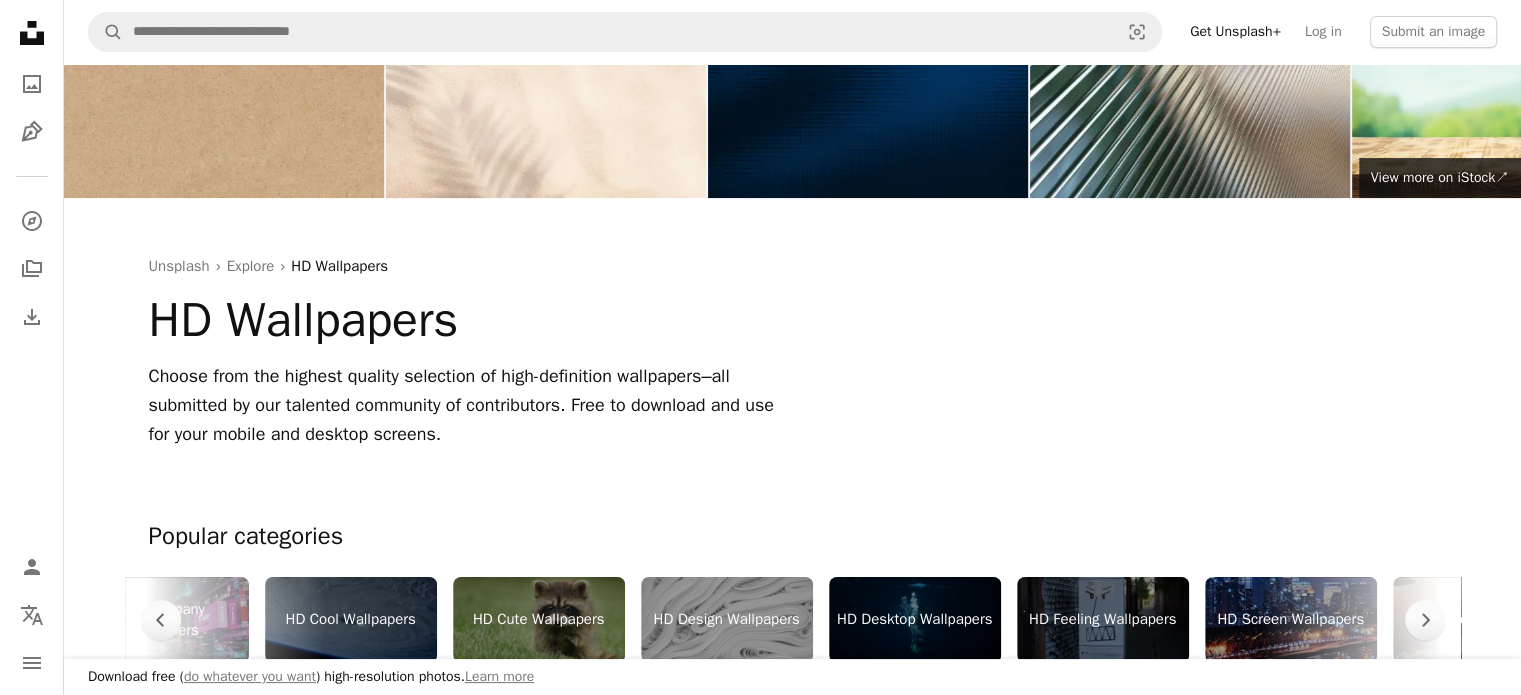 click on "HD Desktop Wallpapers" at bounding box center [915, 620] 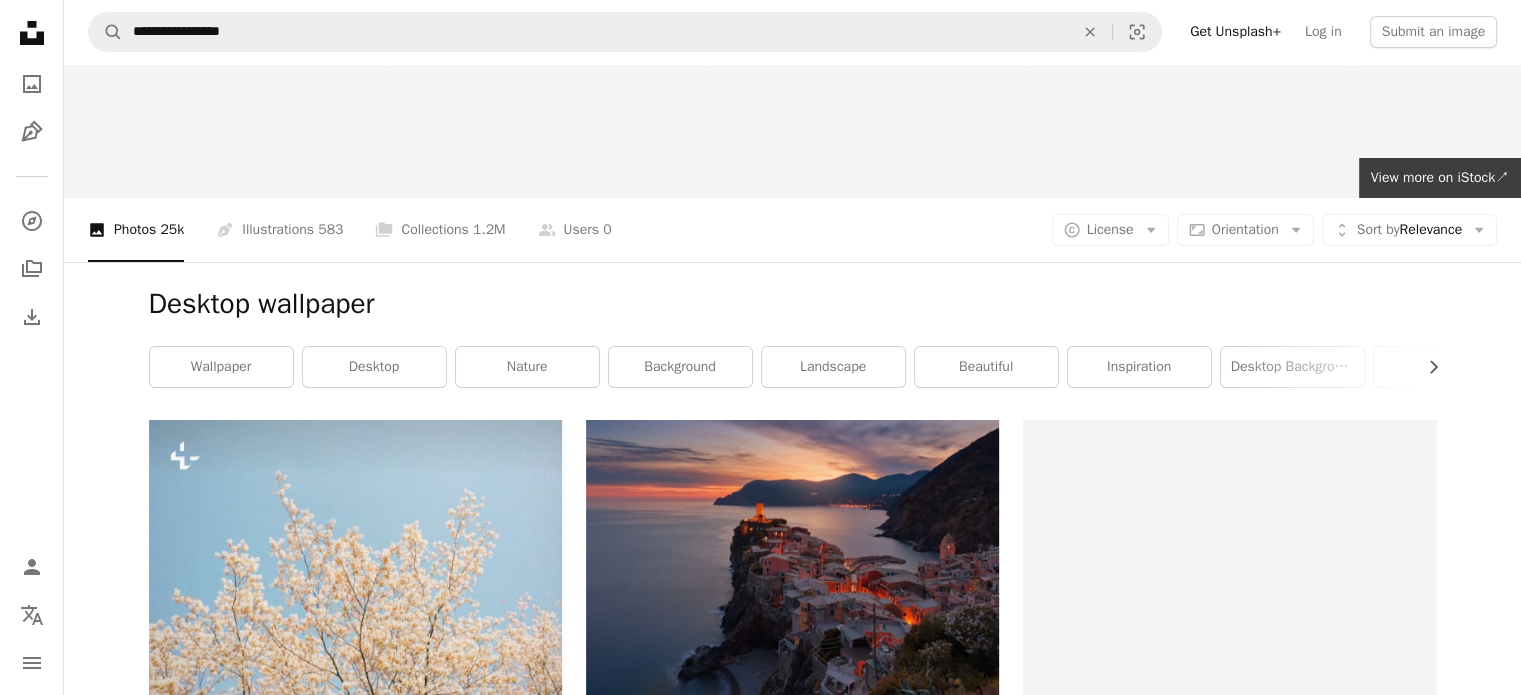 scroll, scrollTop: 0, scrollLeft: 0, axis: both 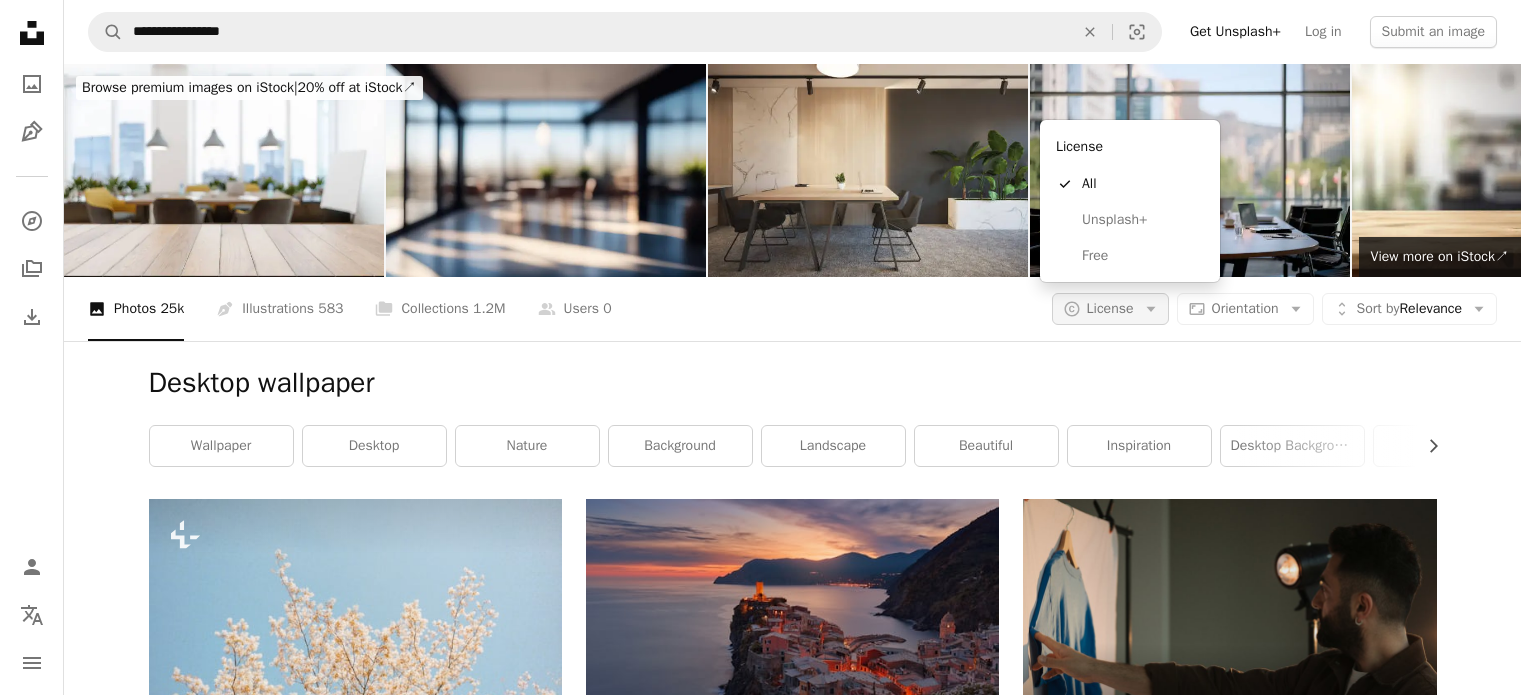 click on "A copyright icon © License Arrow down" at bounding box center [1110, 309] 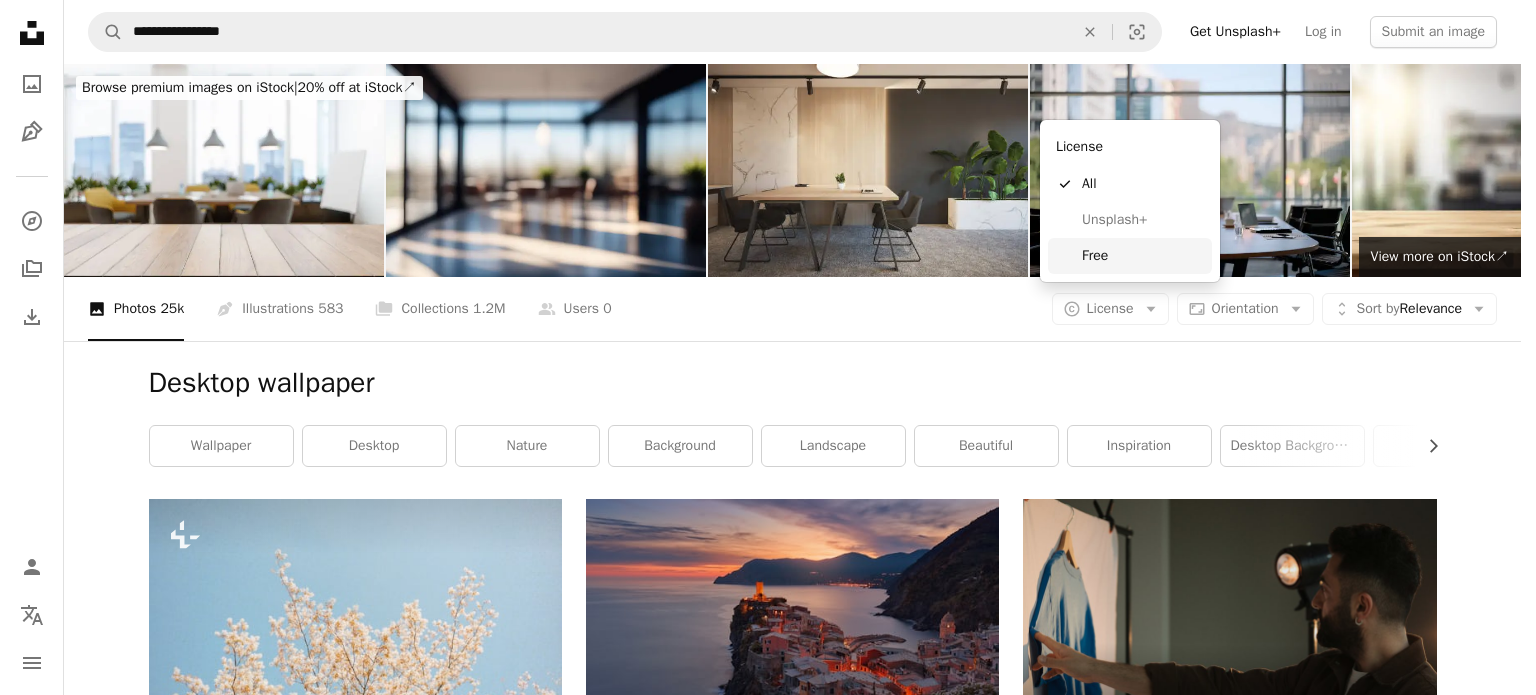 click on "Free" at bounding box center [1130, 256] 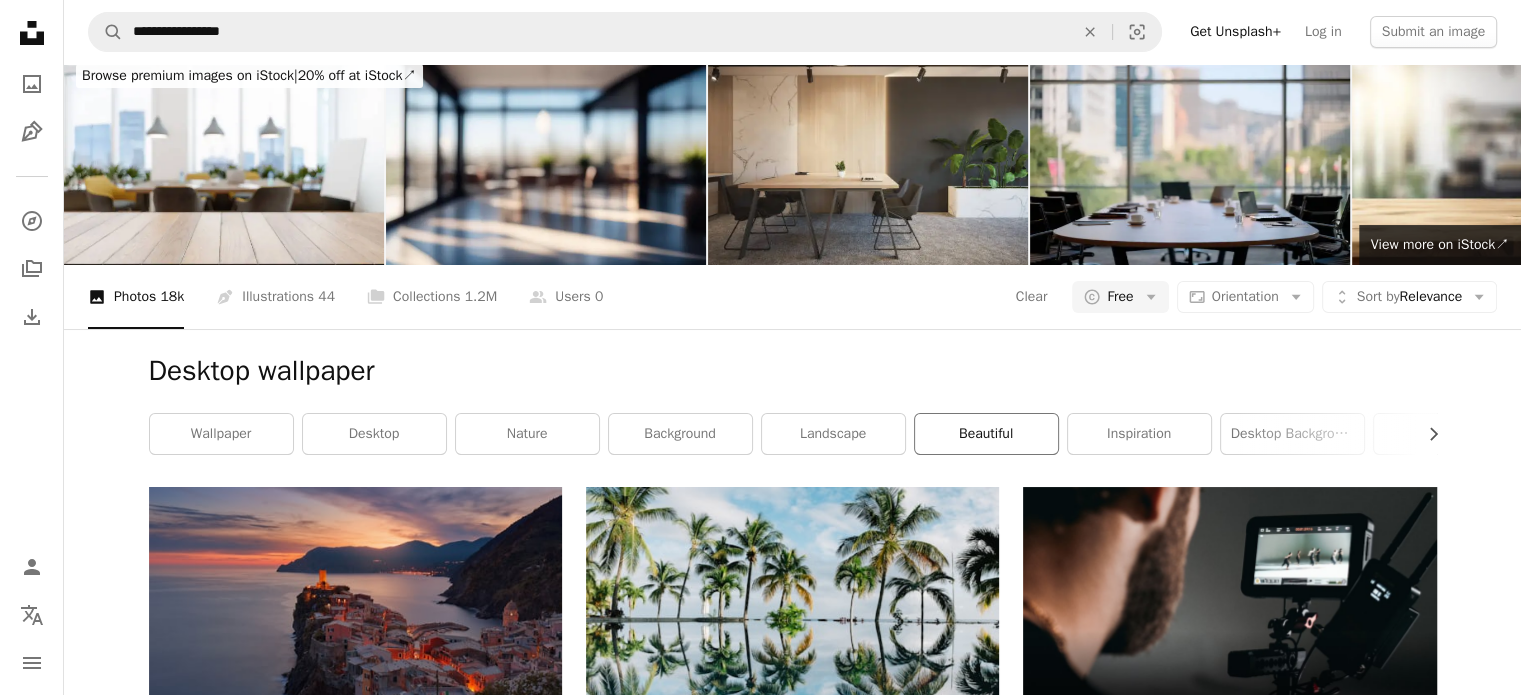 scroll, scrollTop: 0, scrollLeft: 0, axis: both 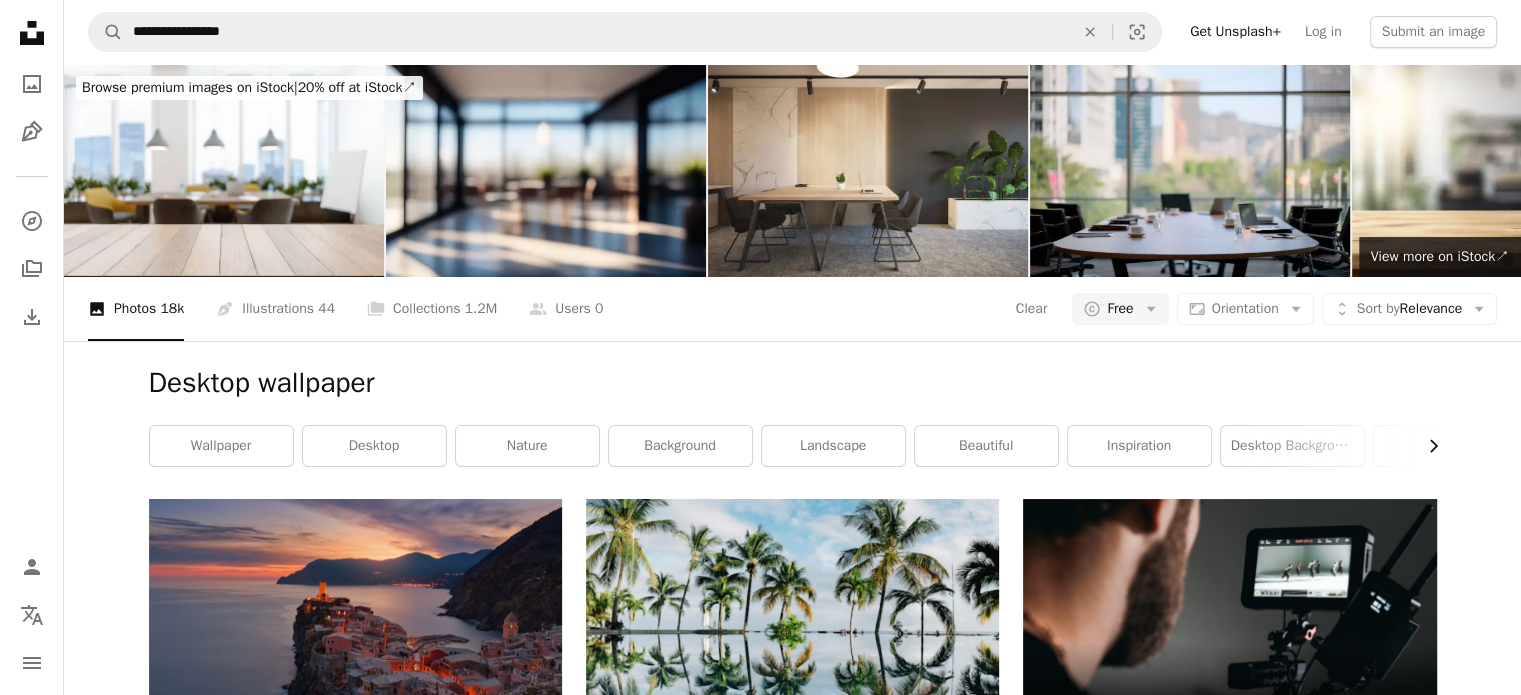 click on "Chevron right" 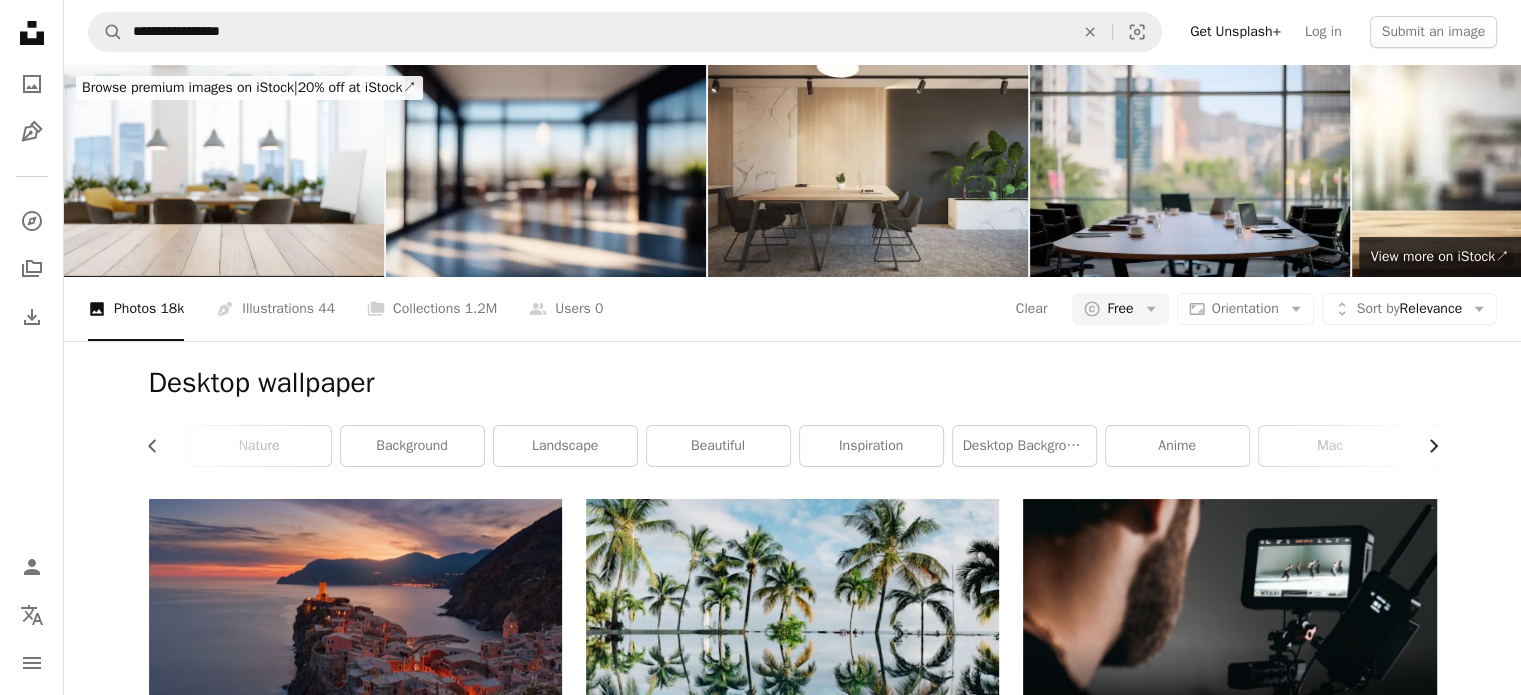 scroll, scrollTop: 0, scrollLeft: 300, axis: horizontal 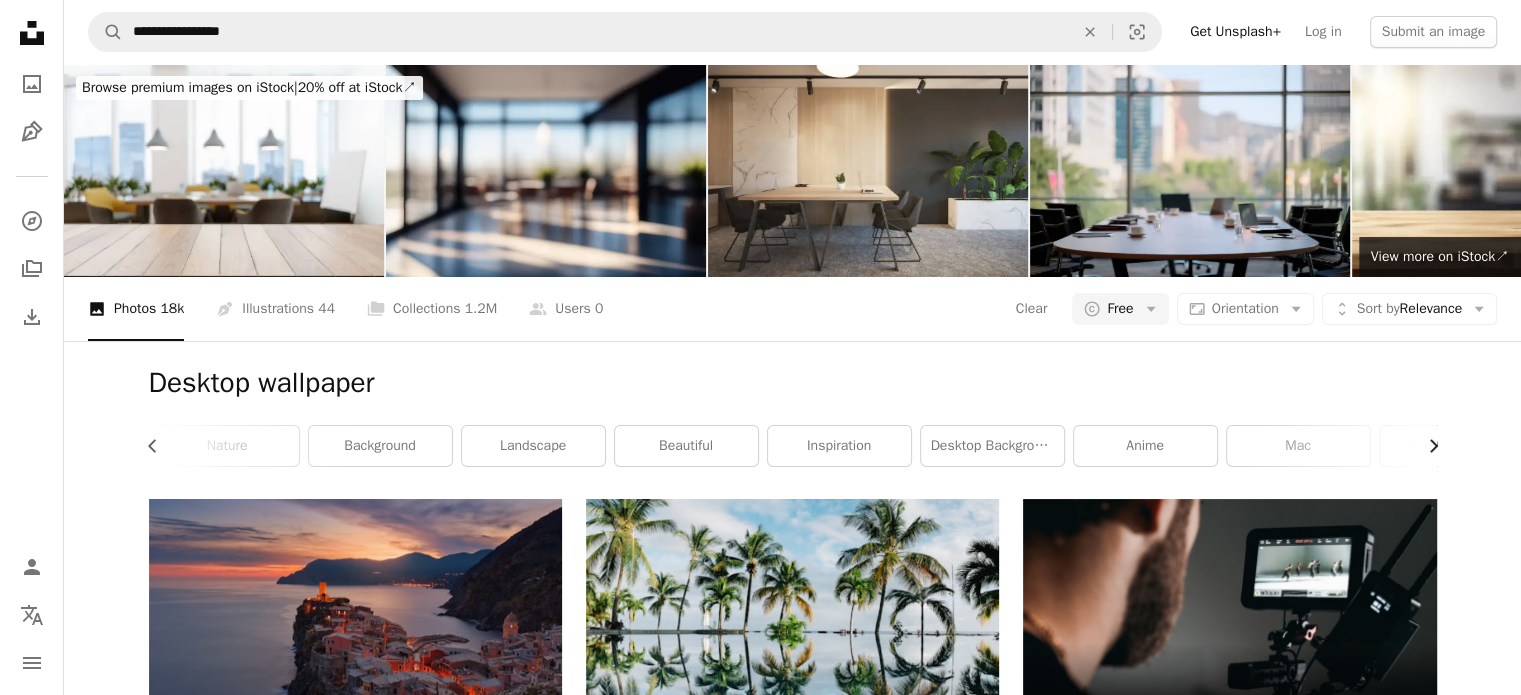 click on "Chevron right" 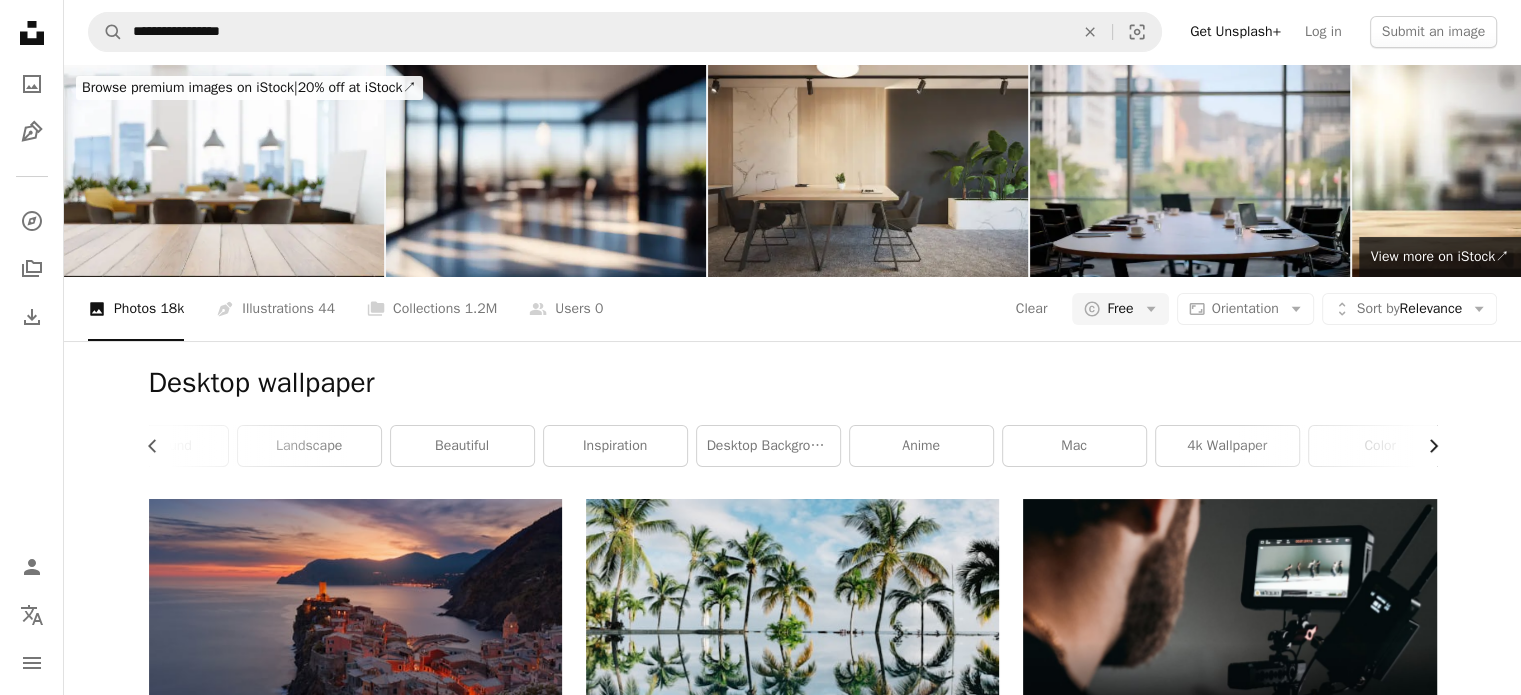 scroll, scrollTop: 0, scrollLeft: 540, axis: horizontal 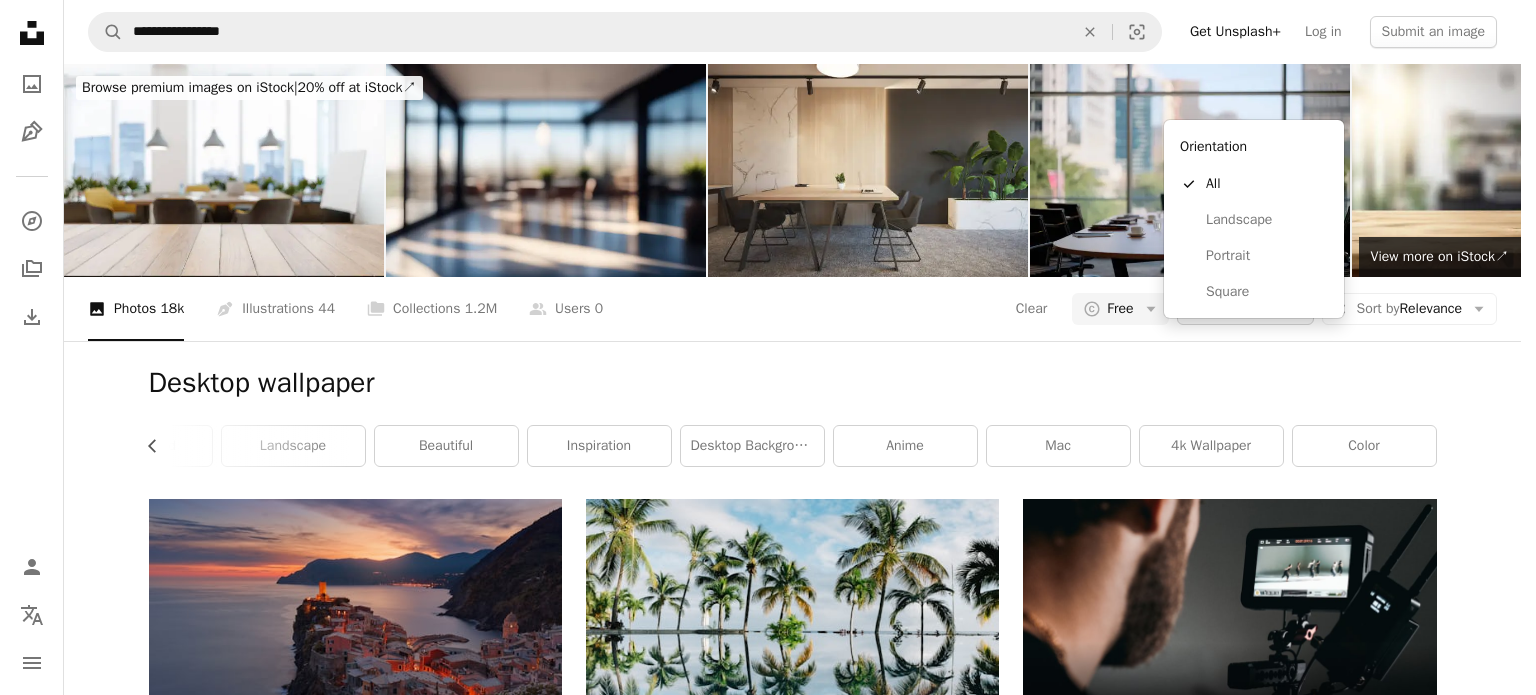 click on "Orientation" at bounding box center (1245, 308) 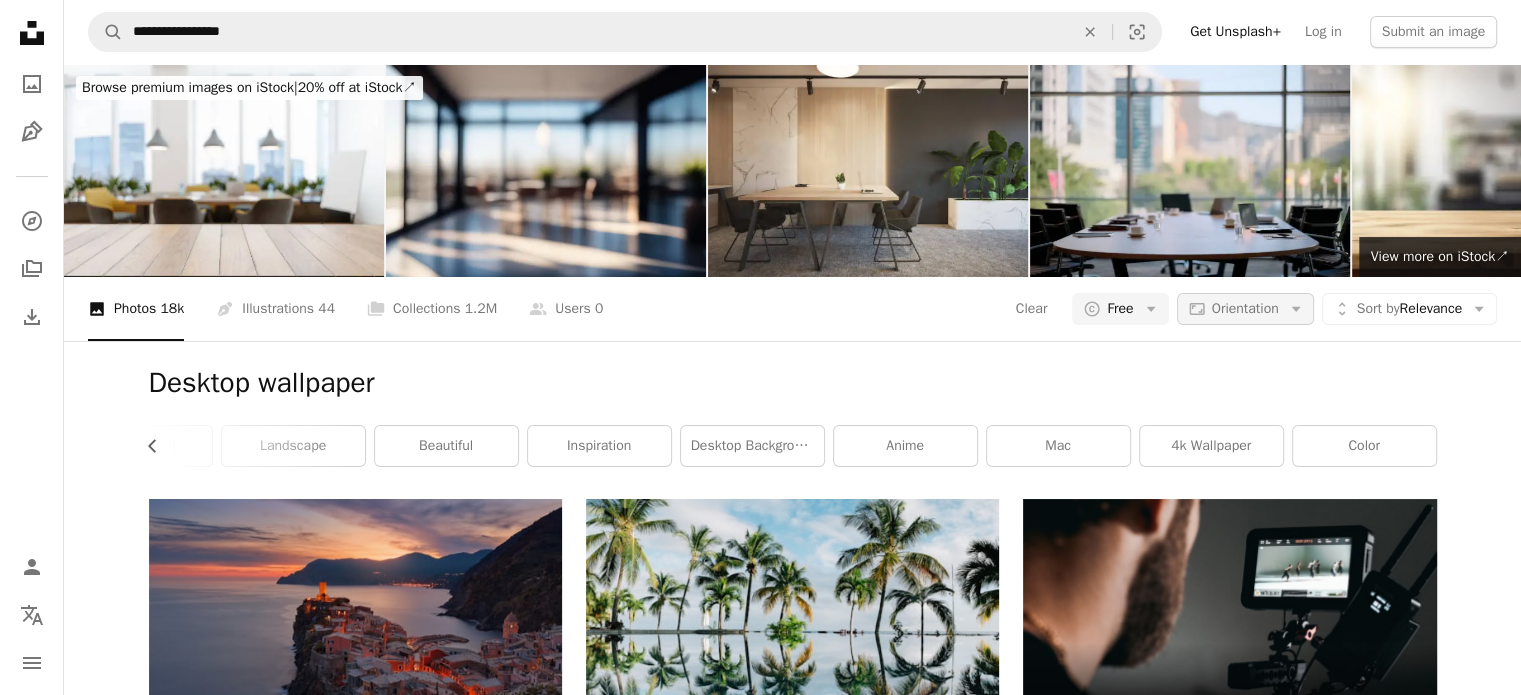 click on "Orientation" at bounding box center (1245, 308) 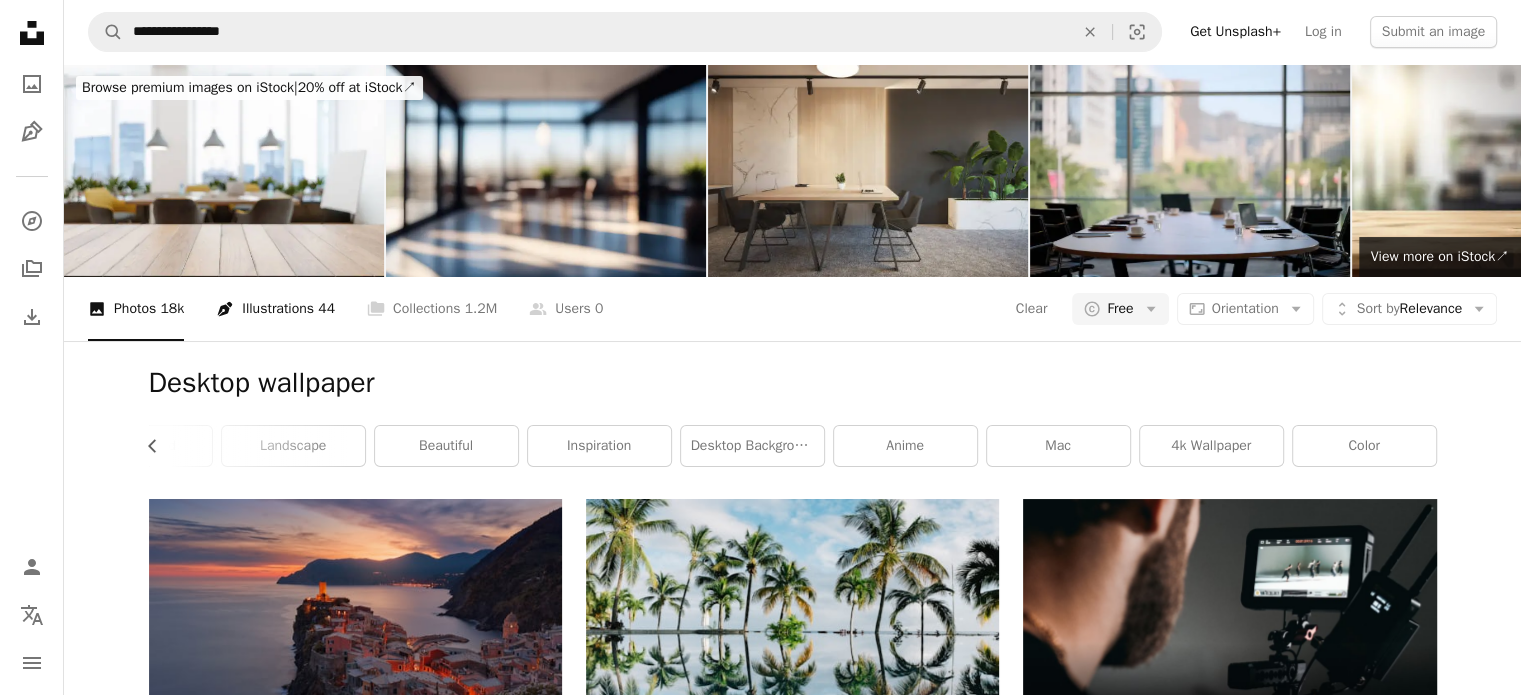 click on "Pen Tool Illustrations   44" at bounding box center (275, 309) 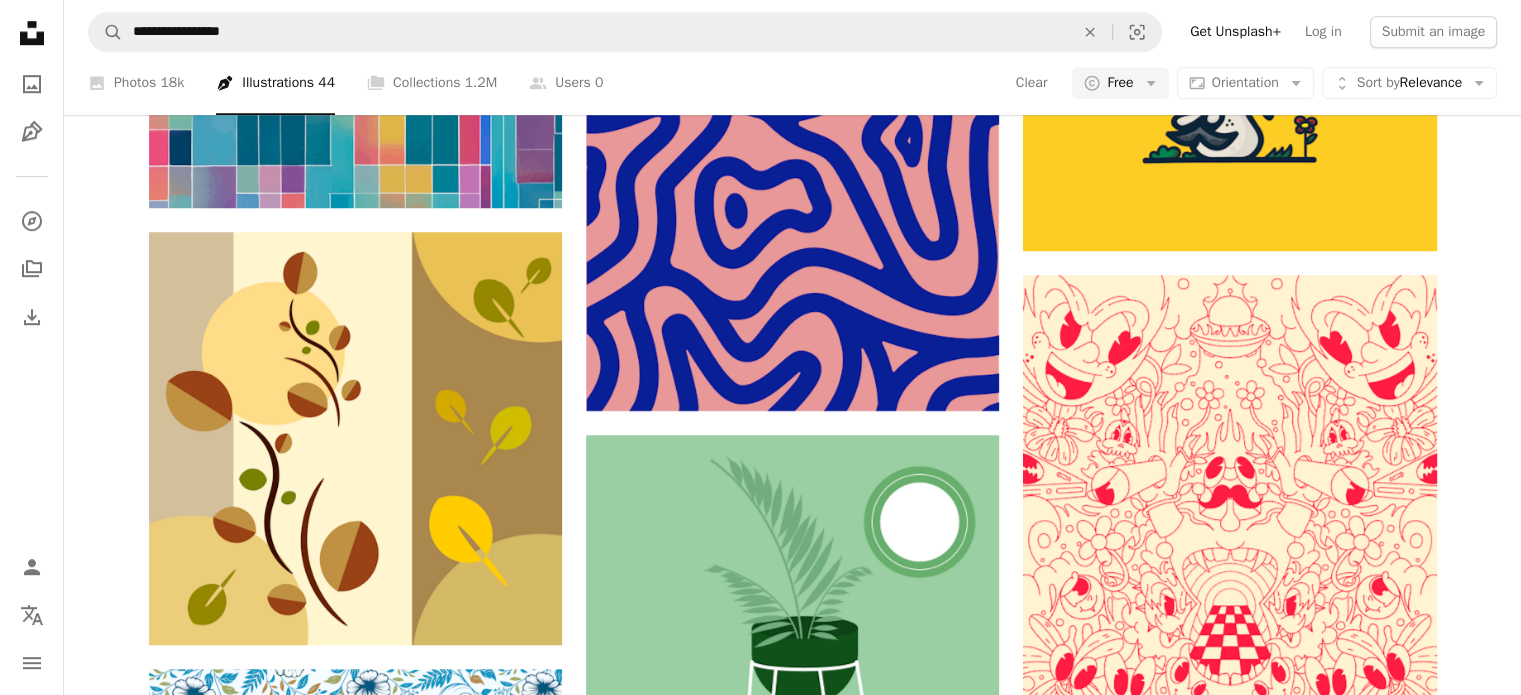 scroll, scrollTop: 1396, scrollLeft: 0, axis: vertical 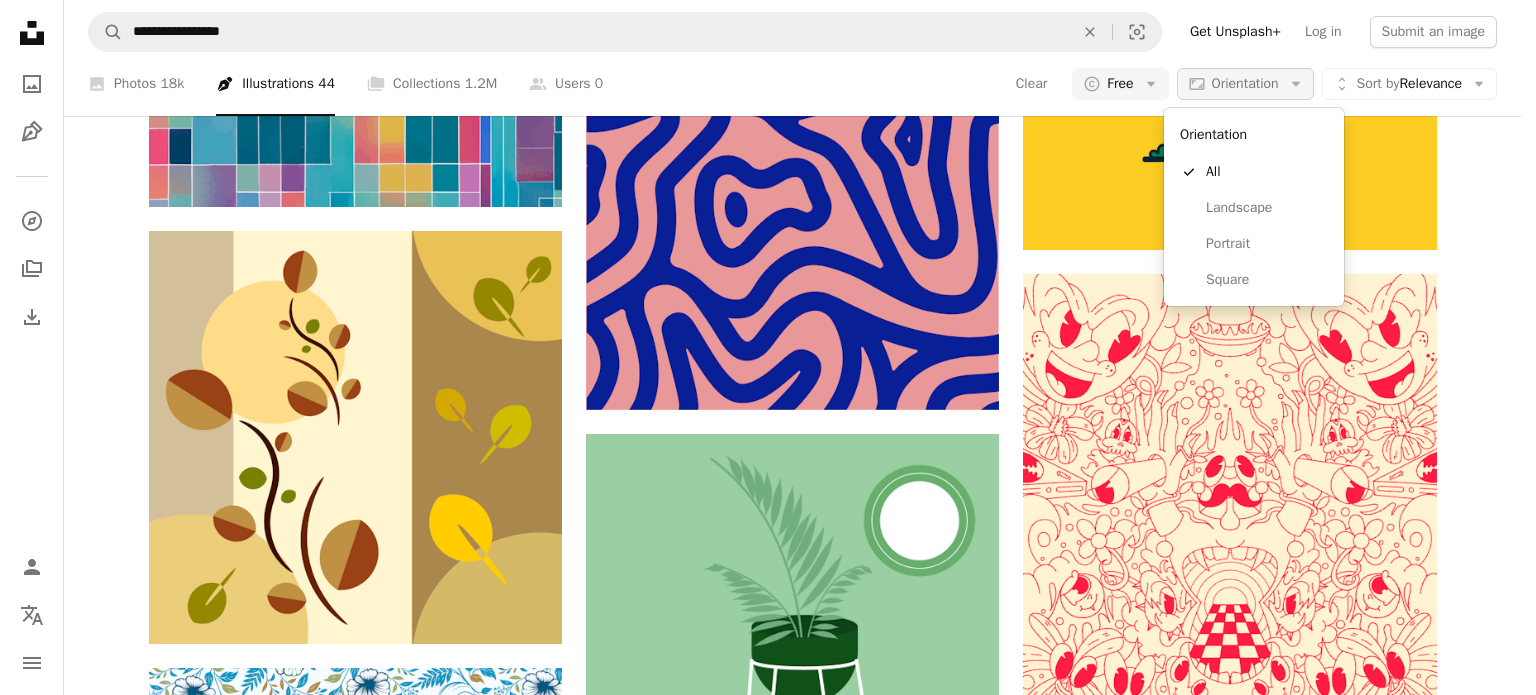 click on "Orientation" at bounding box center [1245, 83] 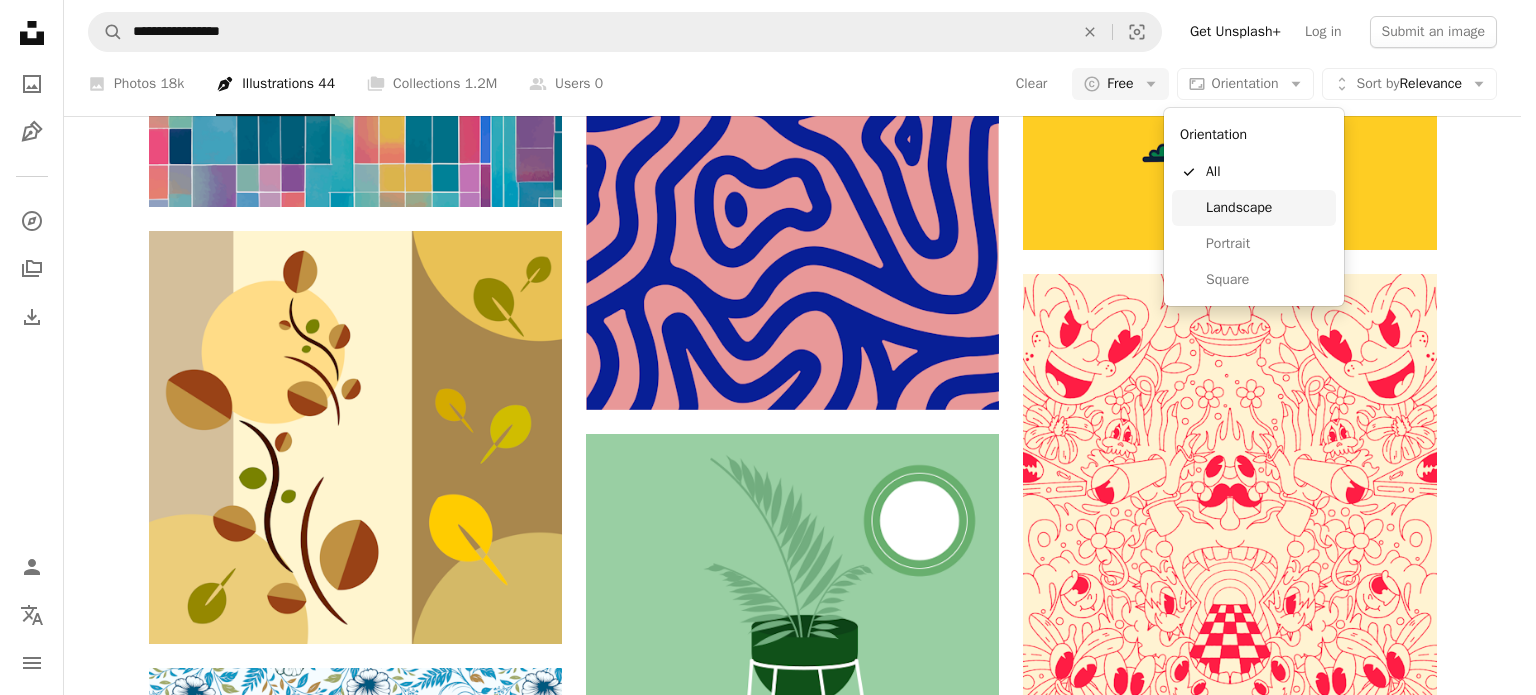 click on "Landscape" at bounding box center (1267, 208) 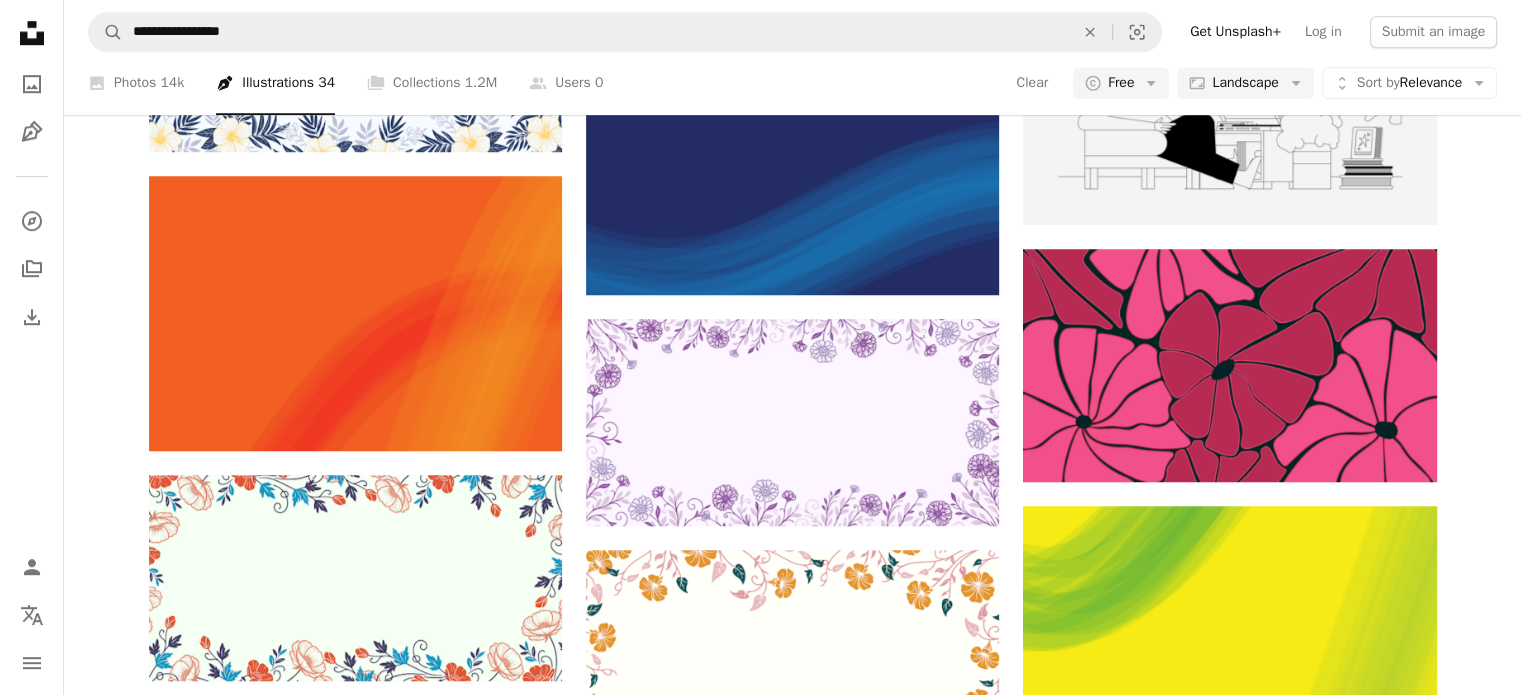 scroll, scrollTop: 1848, scrollLeft: 0, axis: vertical 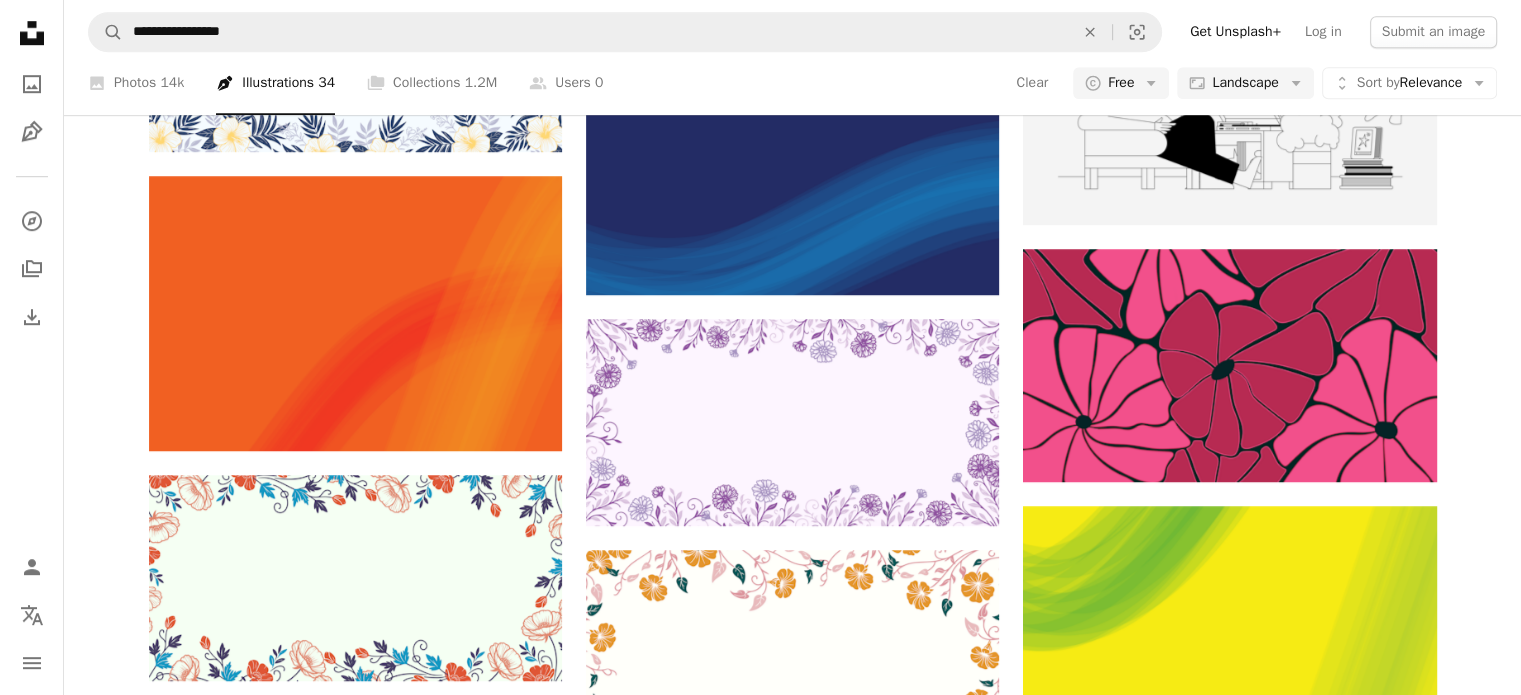 click on "Load more" at bounding box center [793, 1553] 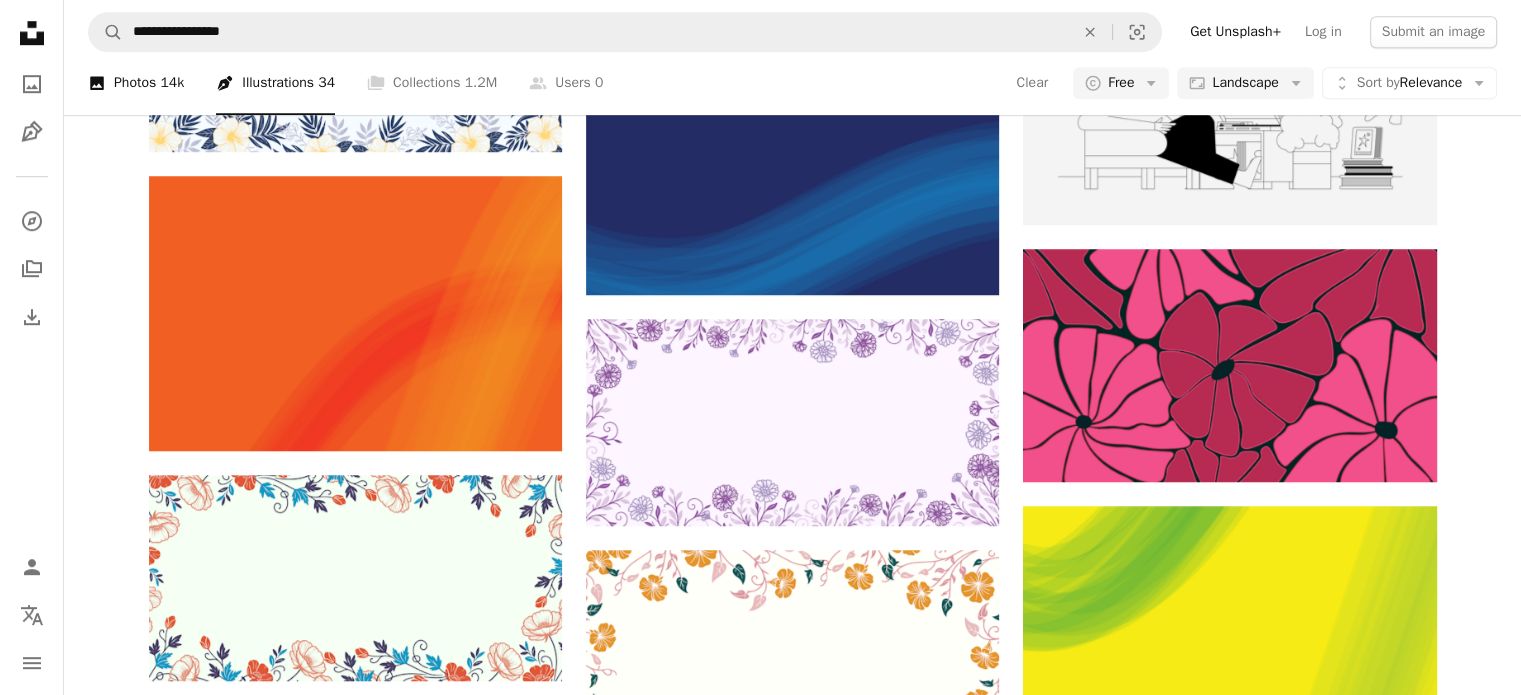 click on "A photo Photos   14k" at bounding box center [136, 84] 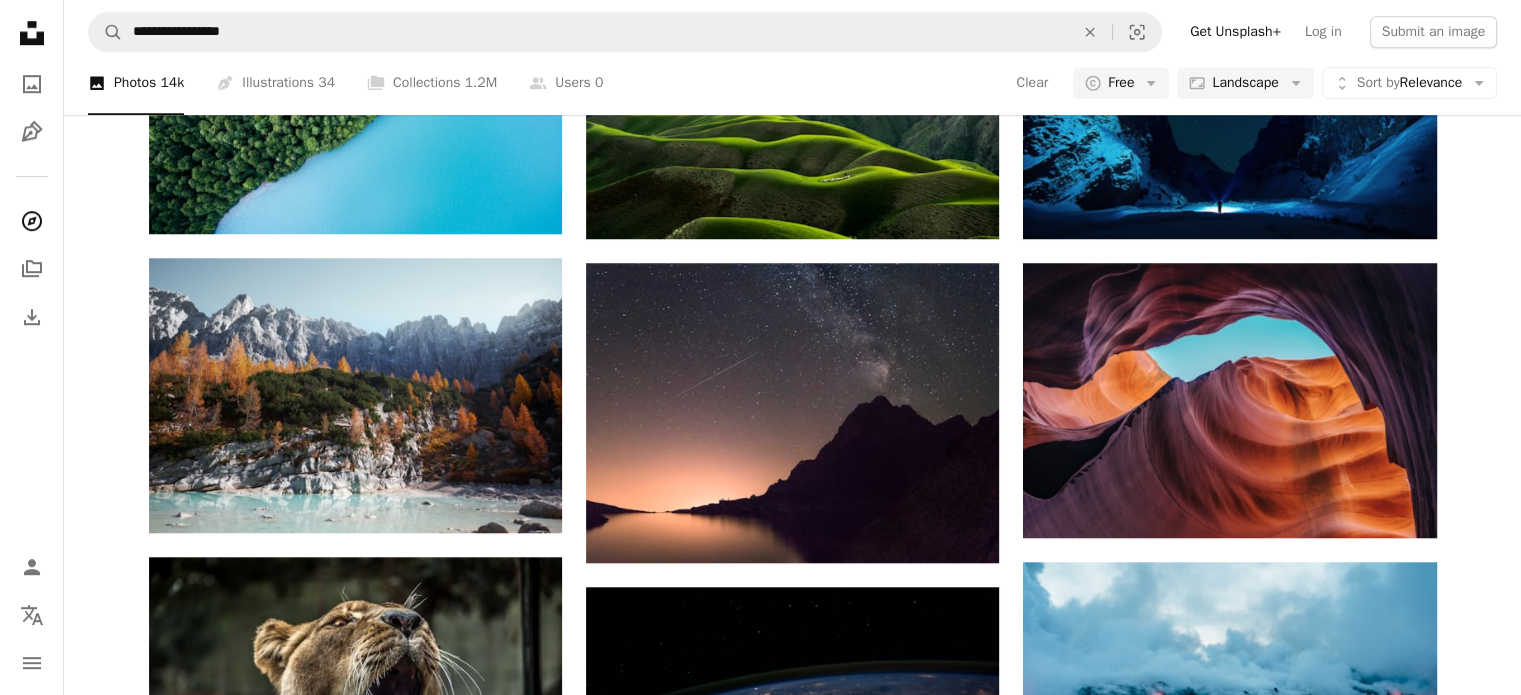 click on "Backgrounds" at bounding box center (146, -1097) 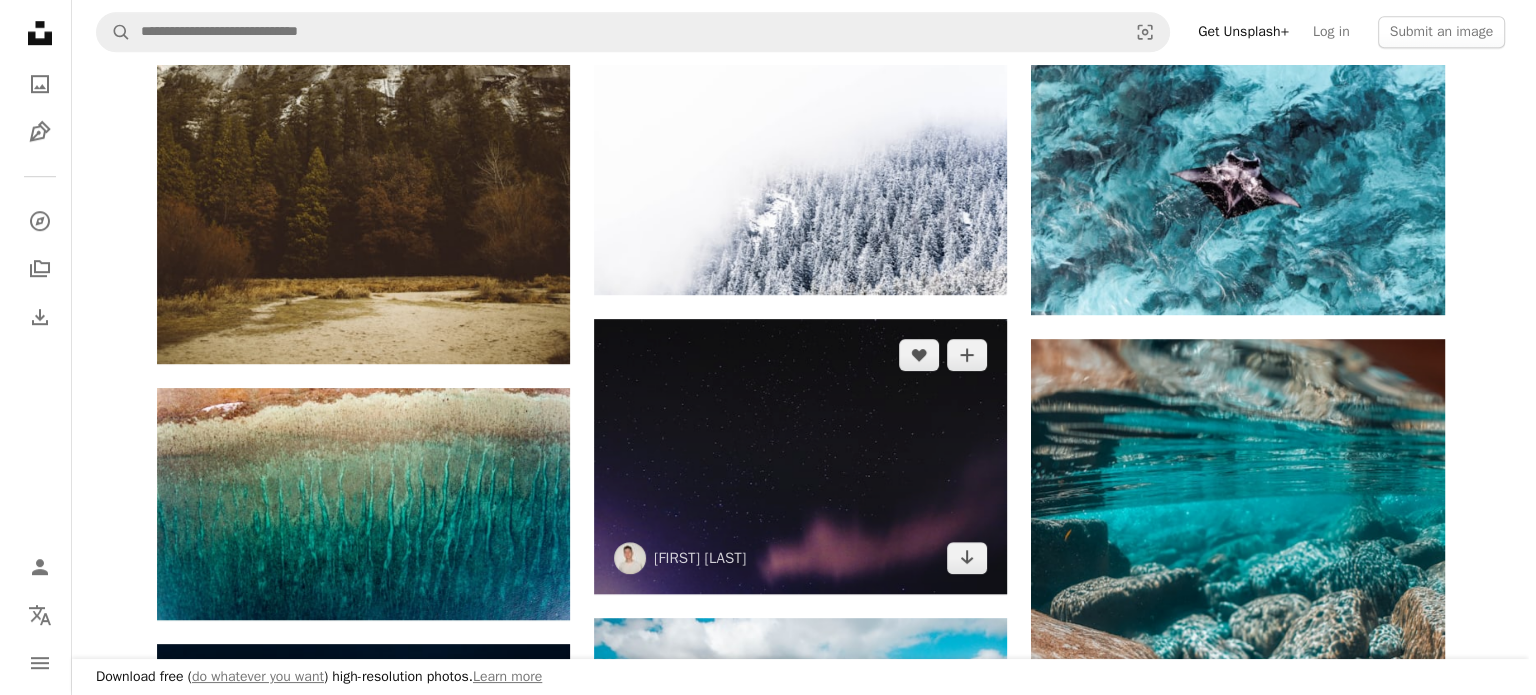 scroll, scrollTop: 0, scrollLeft: 0, axis: both 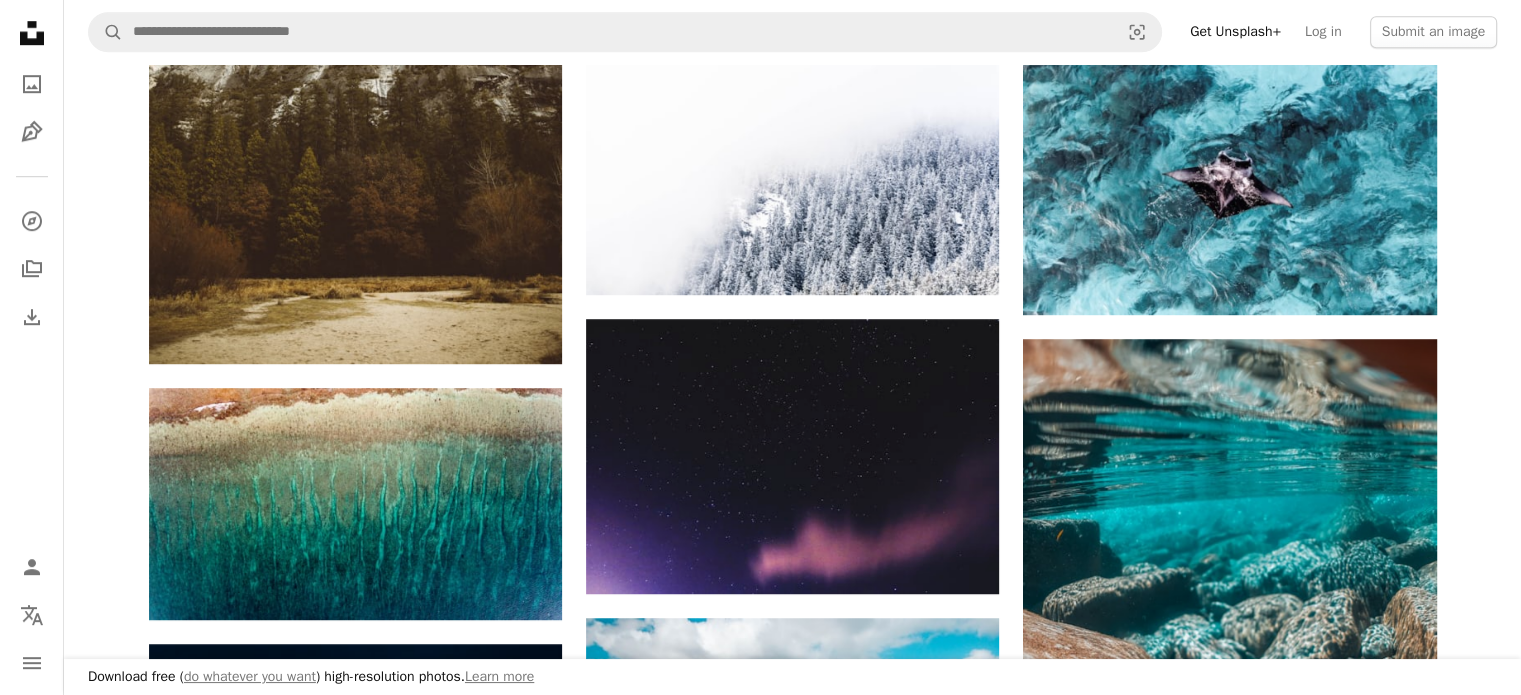 click on "Desktop Backgrounds" at bounding box center (1363, -726) 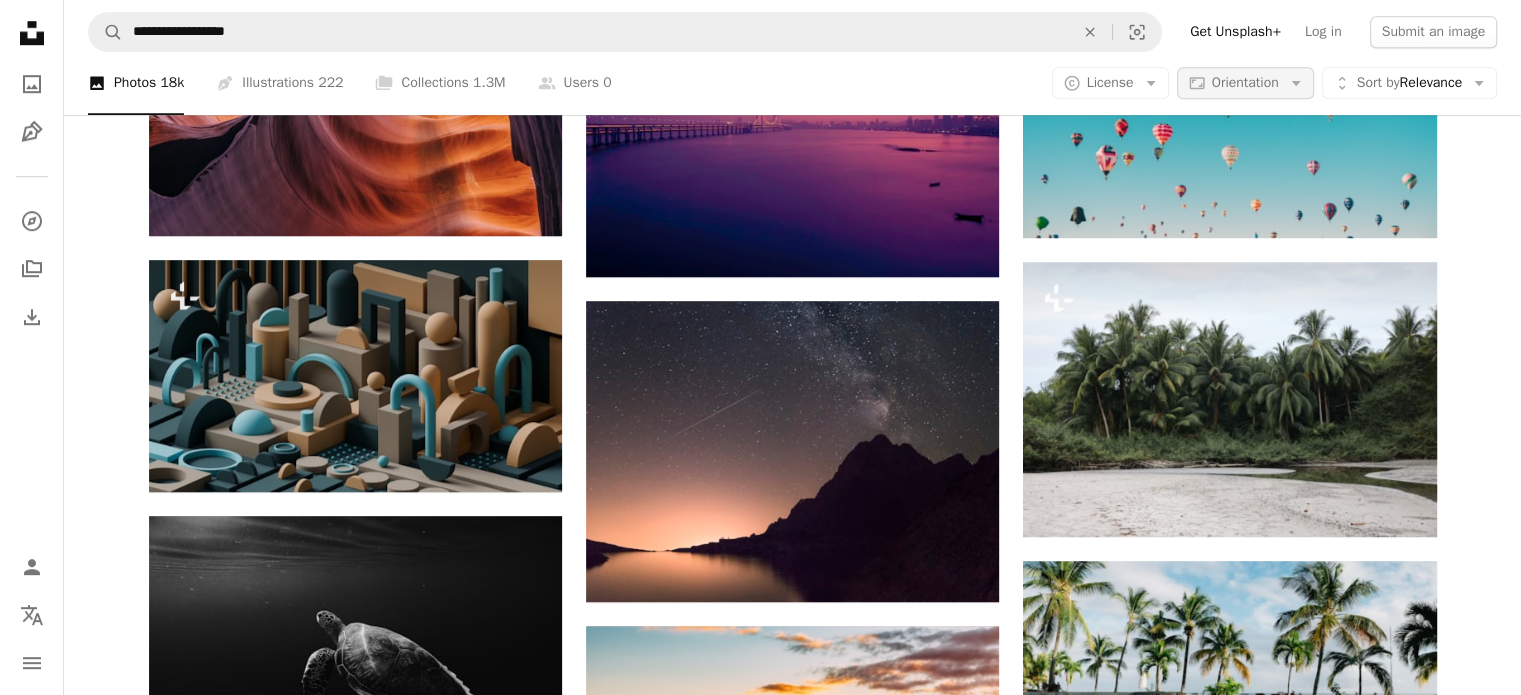 scroll, scrollTop: 0, scrollLeft: 0, axis: both 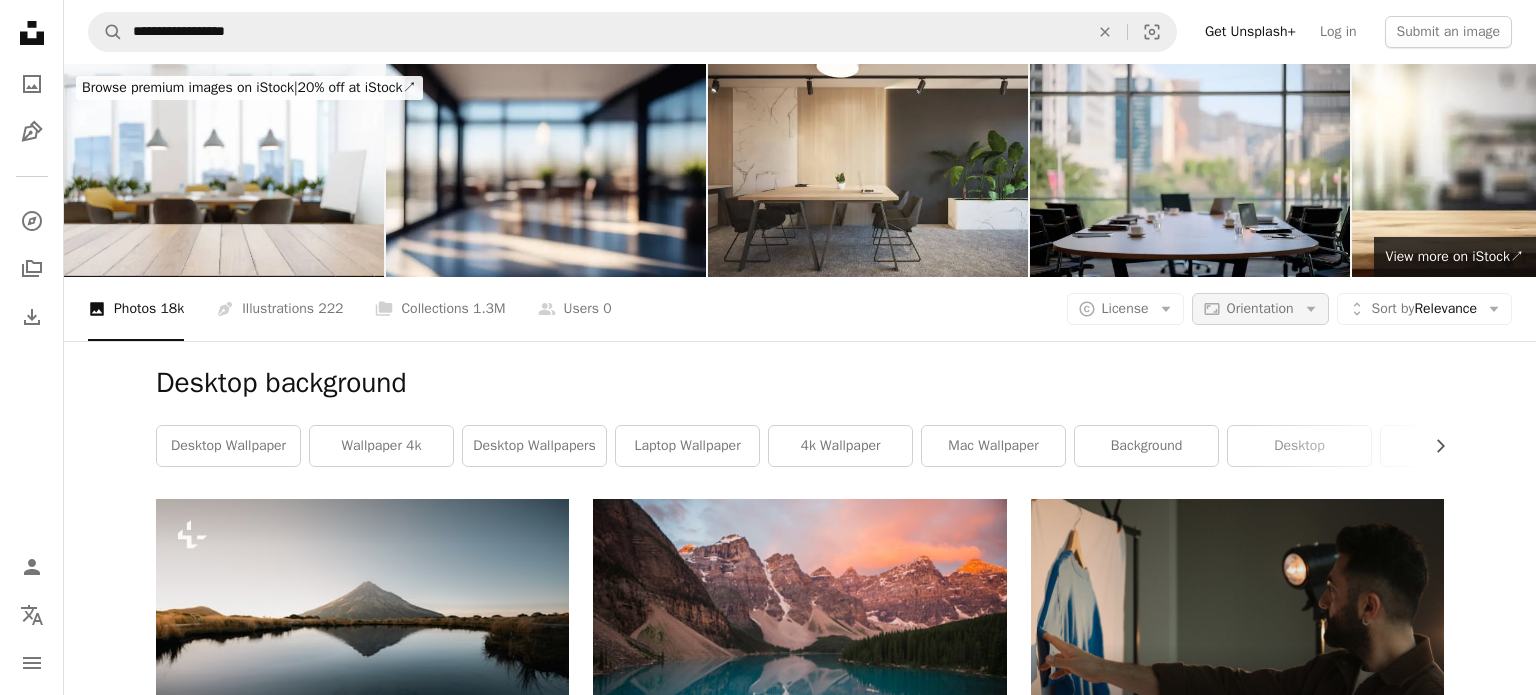click on "Orientation" at bounding box center (1260, 308) 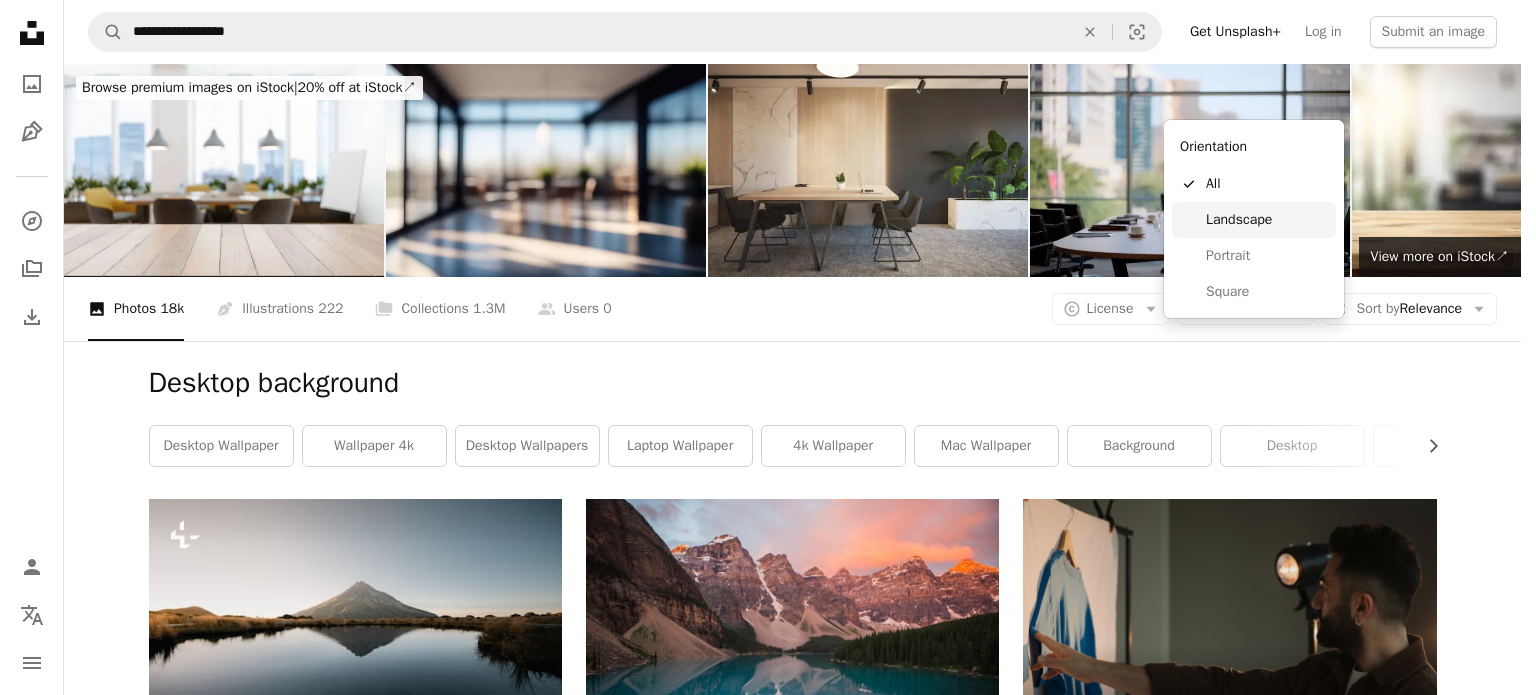 click on "Landscape" at bounding box center (1267, 220) 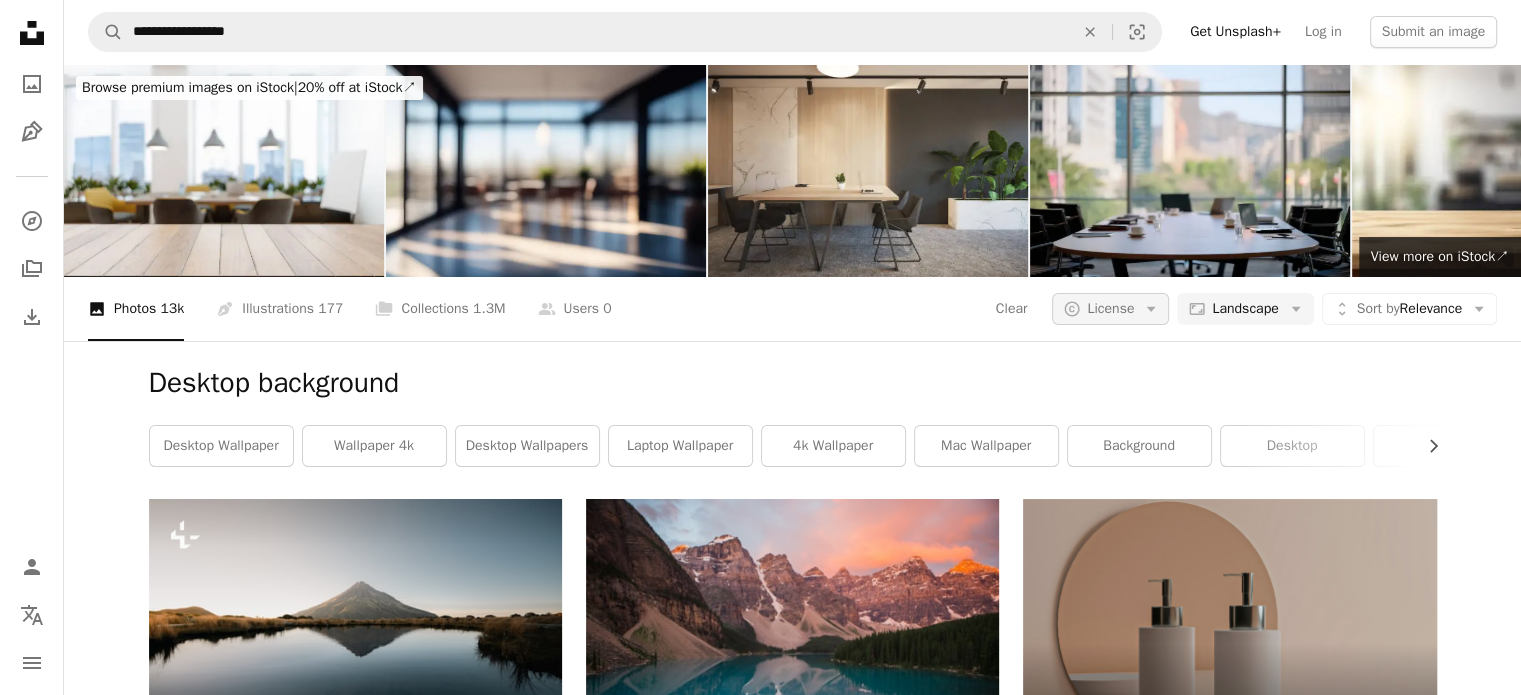 drag, startPoint x: 1146, startPoint y: 131, endPoint x: 1135, endPoint y: 92, distance: 40.5216 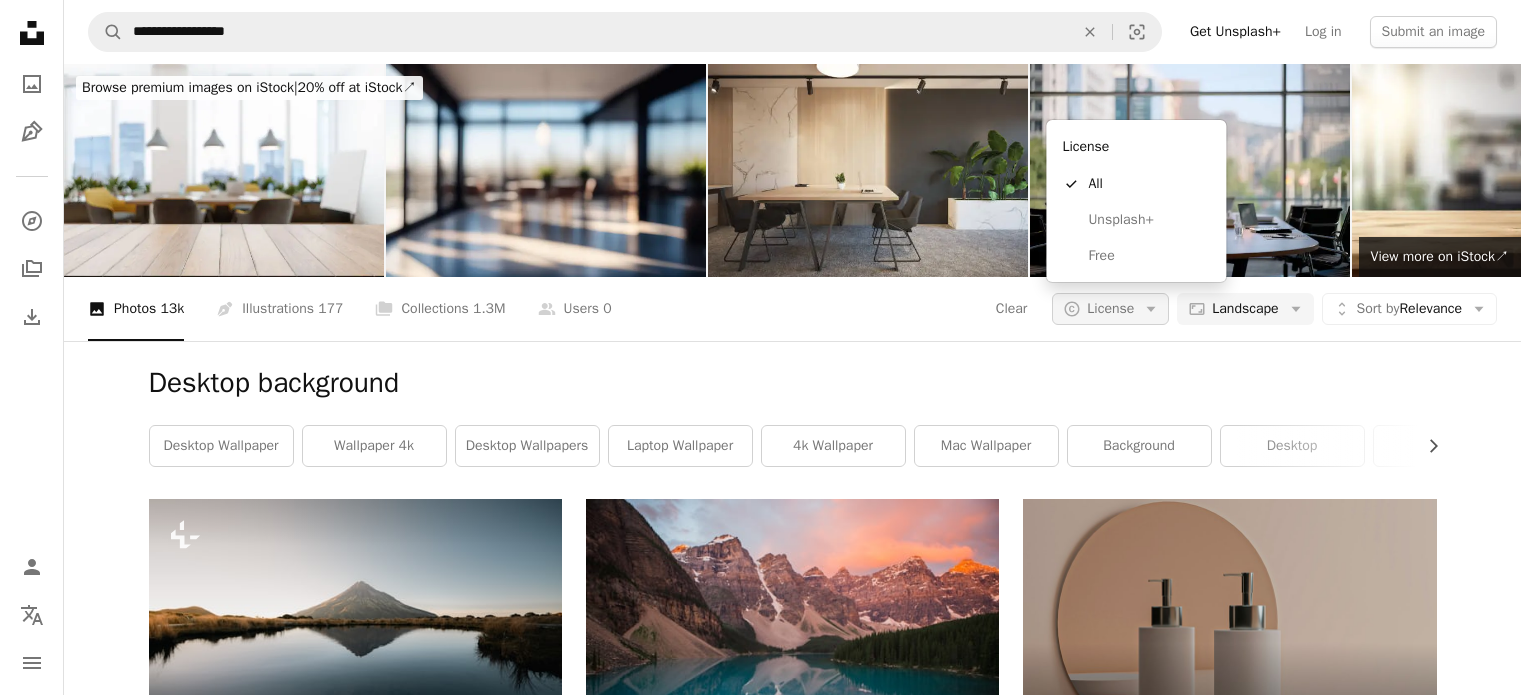 click on "Arrow down" 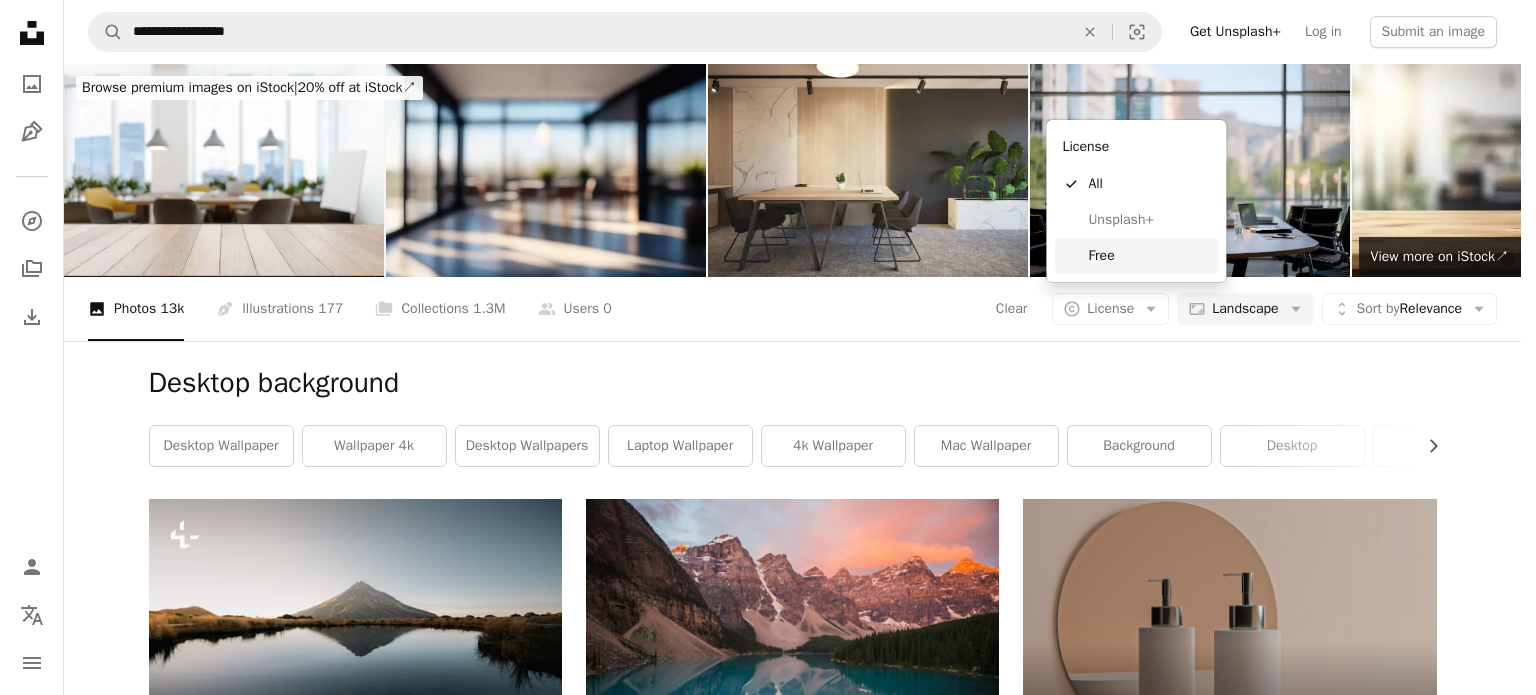 click on "Free" at bounding box center [1136, 256] 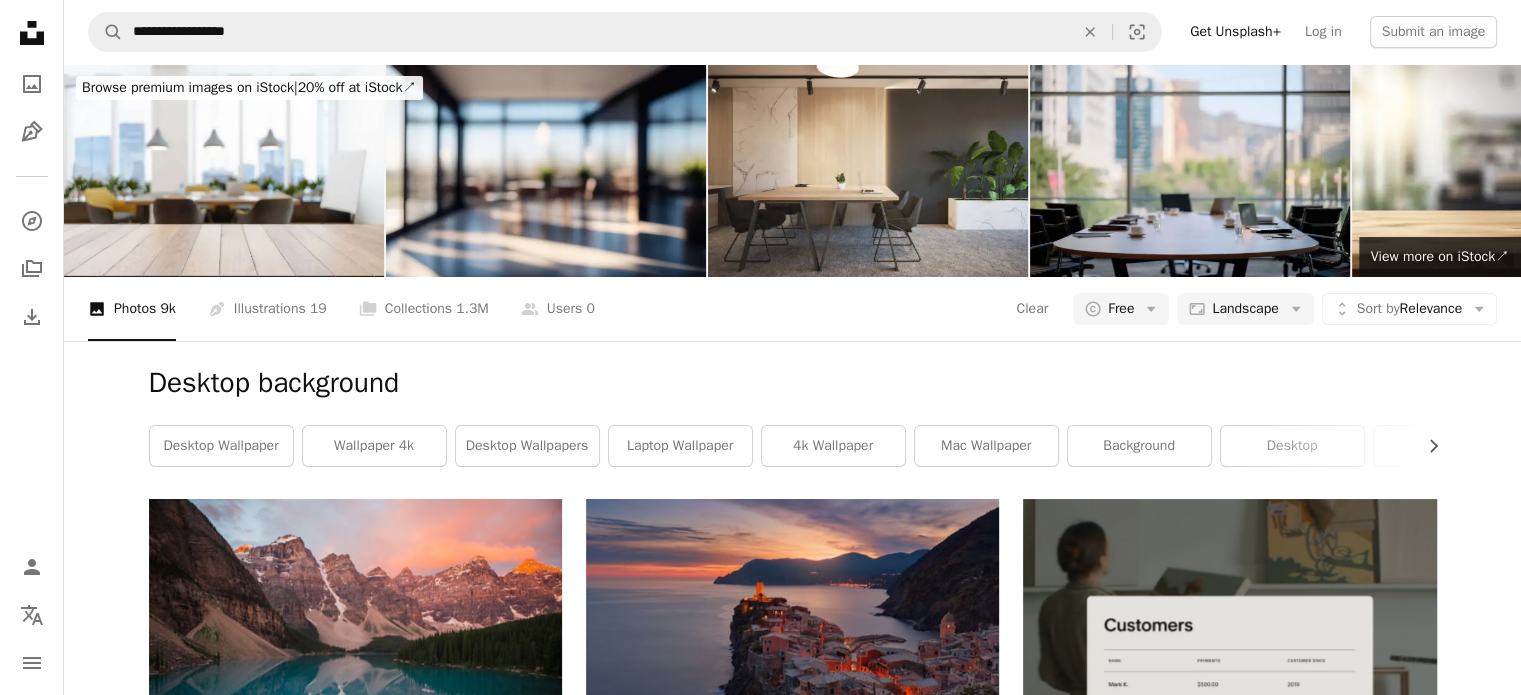 click on "Desktop background Chevron right desktop wallpaper wallpaper 4k desktop wallpapers laptop wallpaper 4k wallpaper mac wallpaper background desktop nature dark wallpaper 2k wallpaper windows 10 wallpaper" at bounding box center [793, 420] 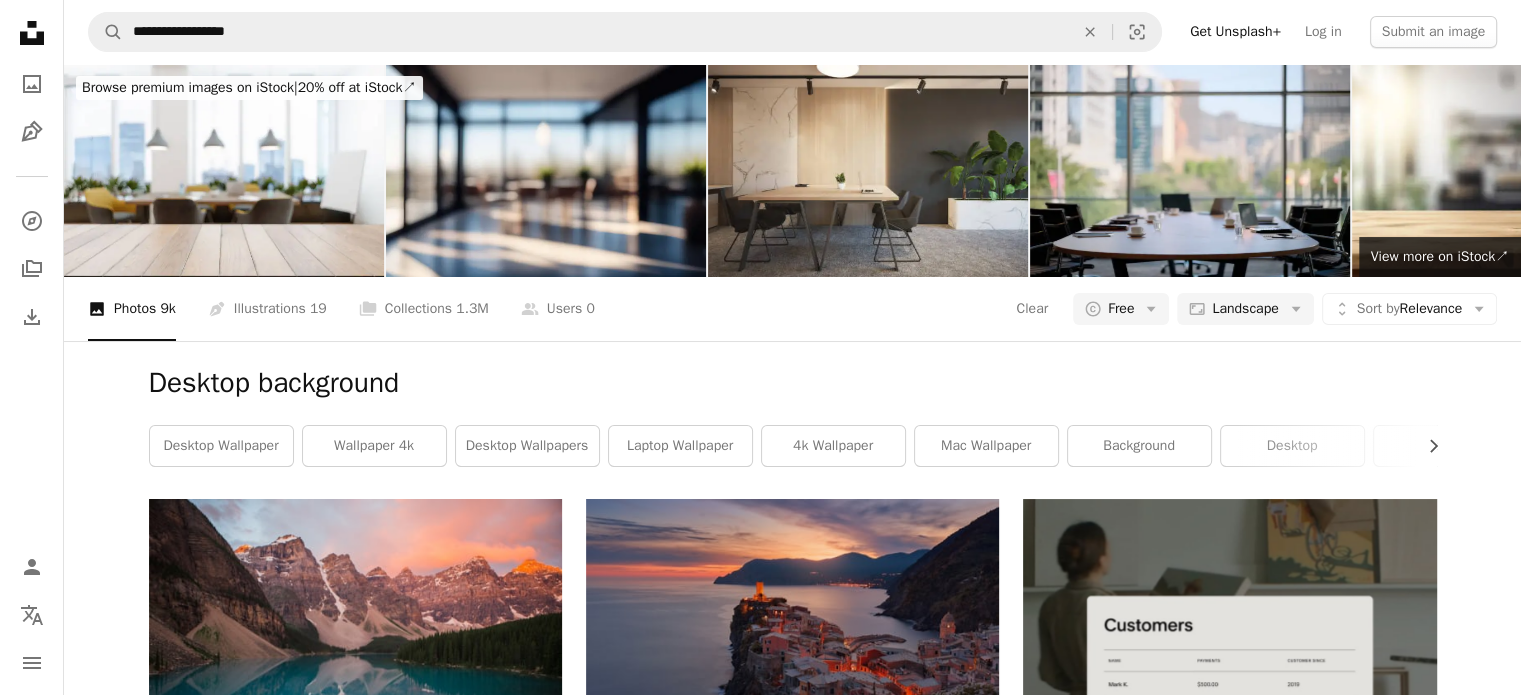 scroll, scrollTop: 2044, scrollLeft: 0, axis: vertical 